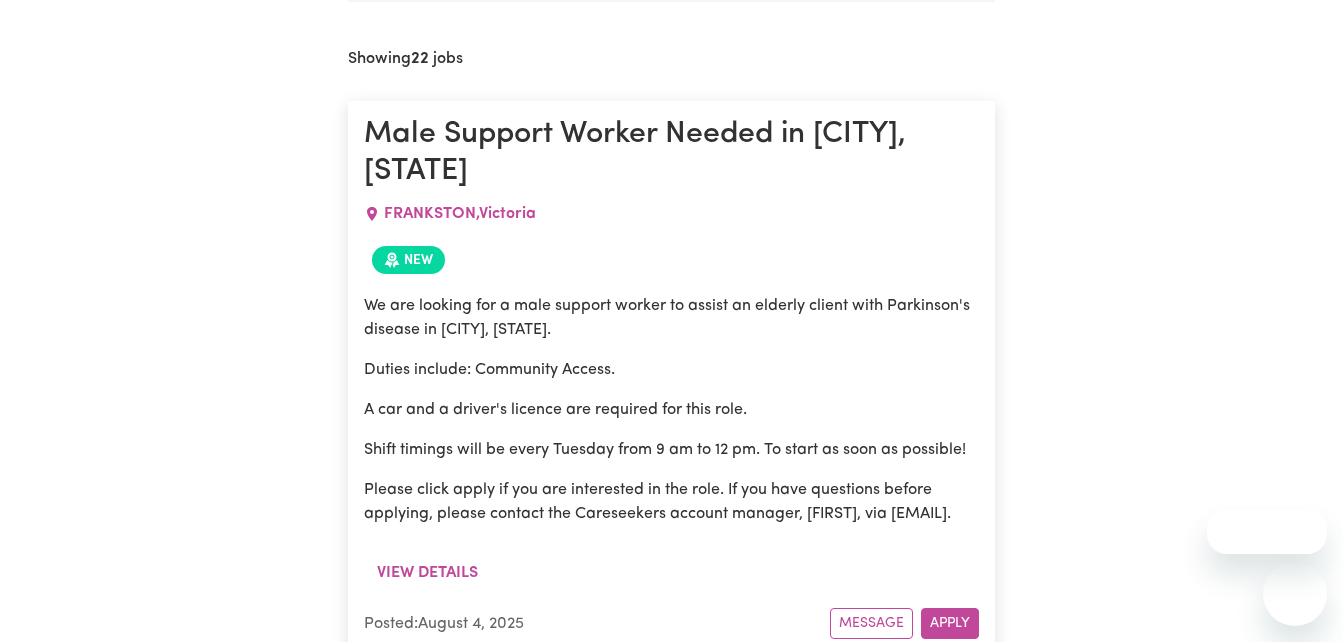 scroll, scrollTop: 0, scrollLeft: 0, axis: both 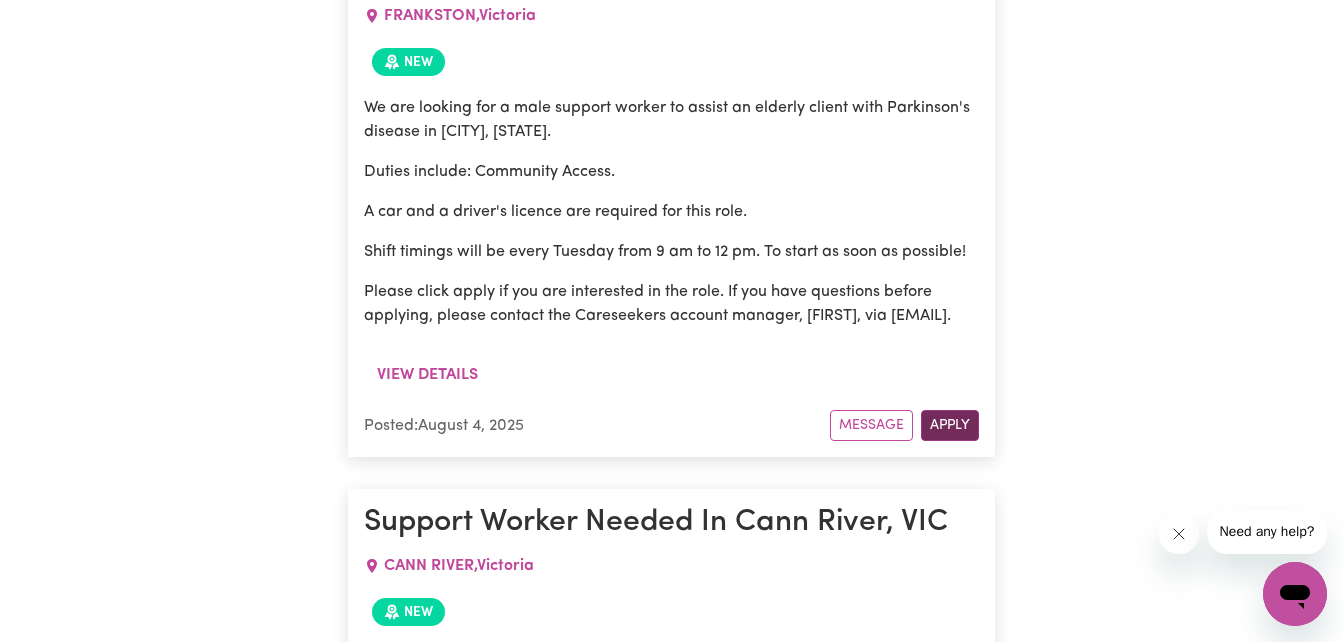click on "Apply" at bounding box center [950, 425] 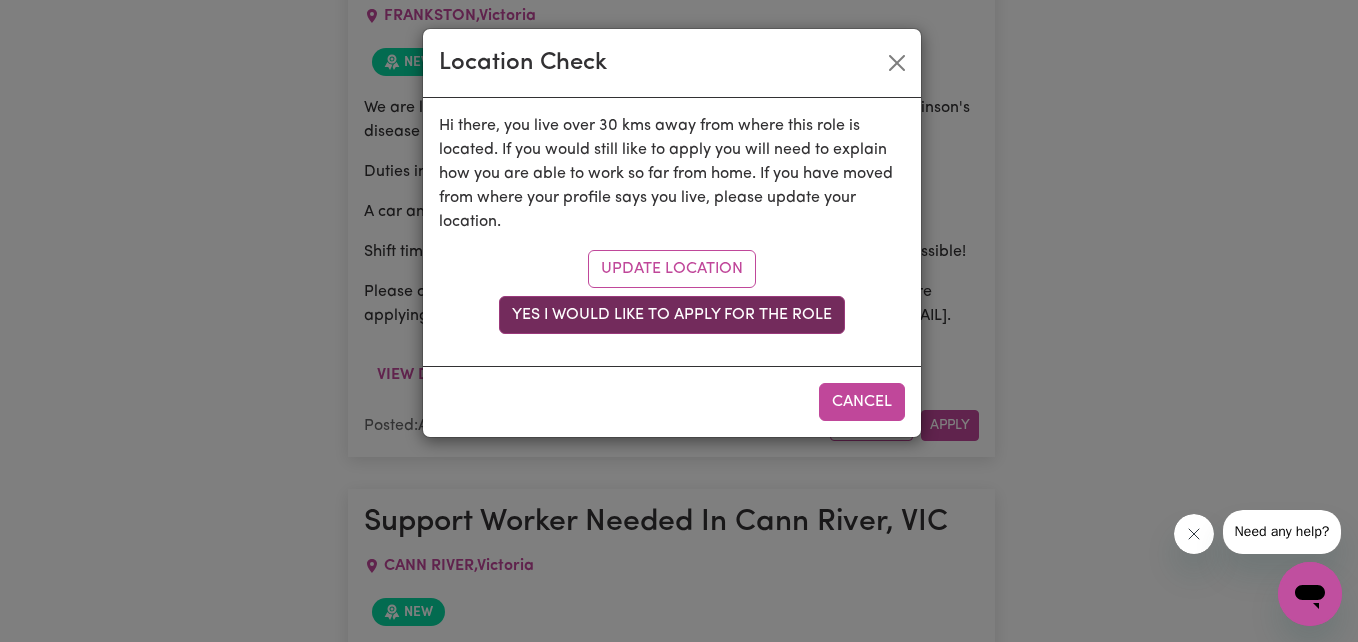 click on "Yes I would like to apply for the role" at bounding box center [672, 315] 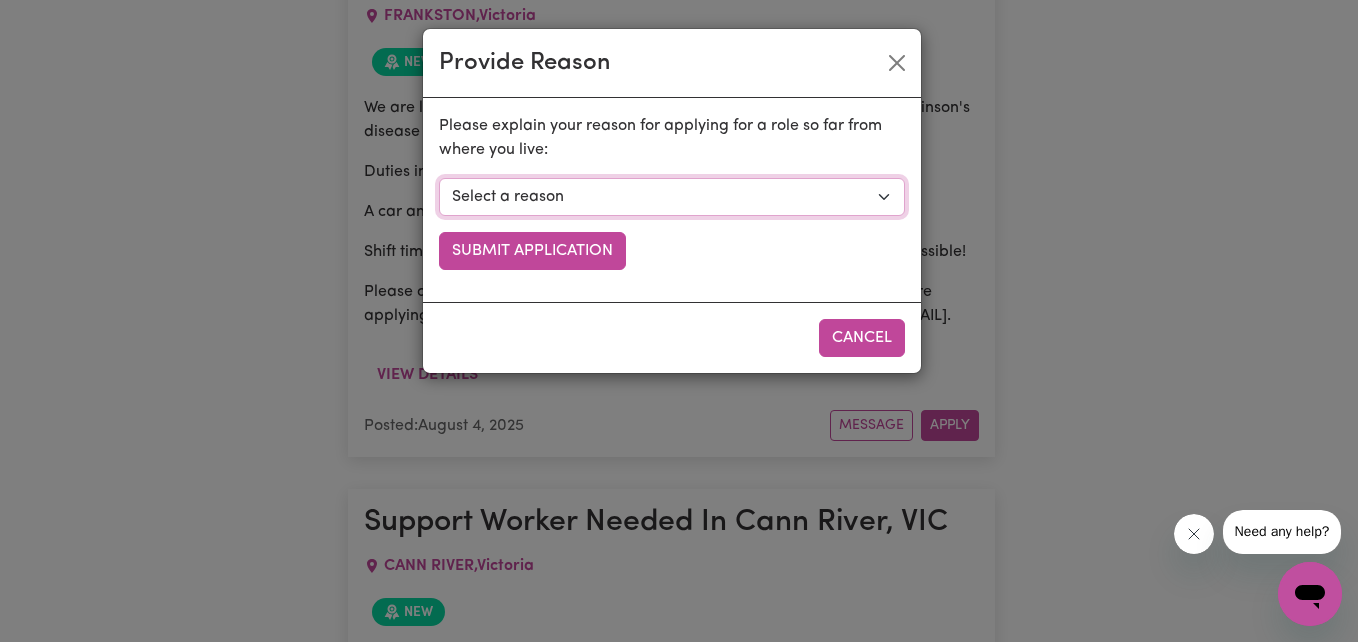 click on "Select a reason I currently travel to this area for work or other personal reasons I am willing to travel over 30kms for long shifts" at bounding box center [672, 197] 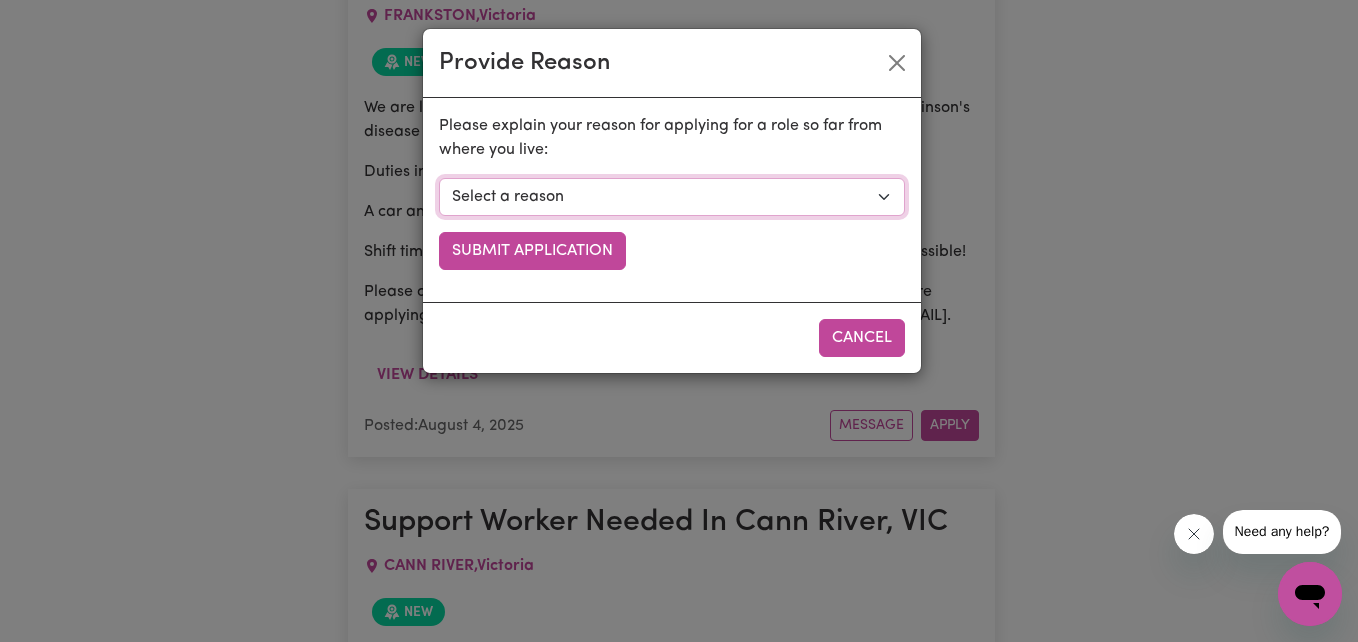 select on "I already visit the area regularly for work and personal reasons" 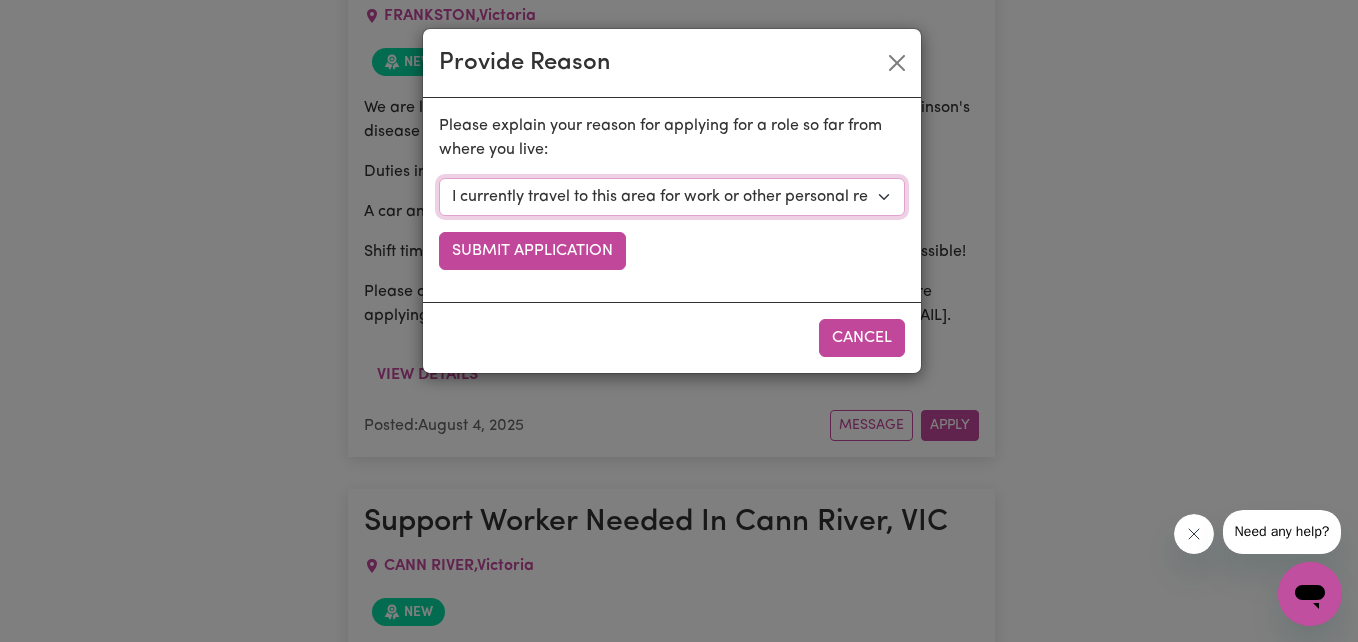 click on "Select a reason I currently travel to this area for work or other personal reasons I am willing to travel over 30kms for long shifts" at bounding box center [672, 197] 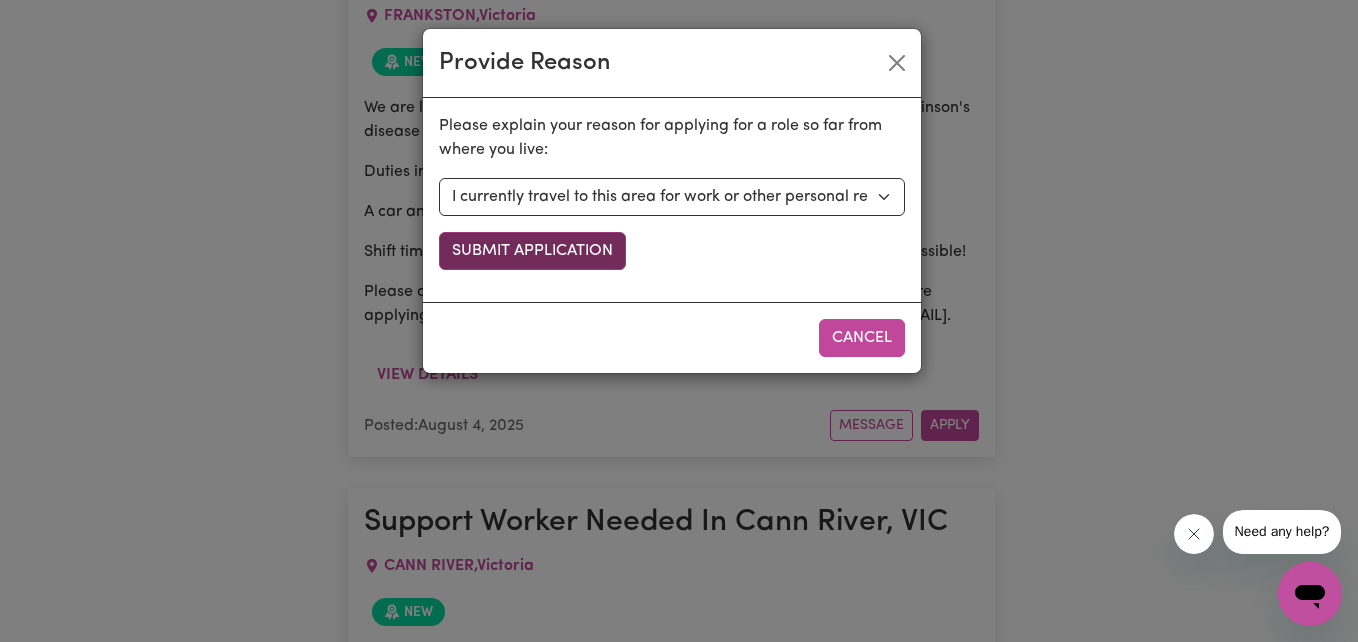 drag, startPoint x: 578, startPoint y: 271, endPoint x: 586, endPoint y: 259, distance: 14.422205 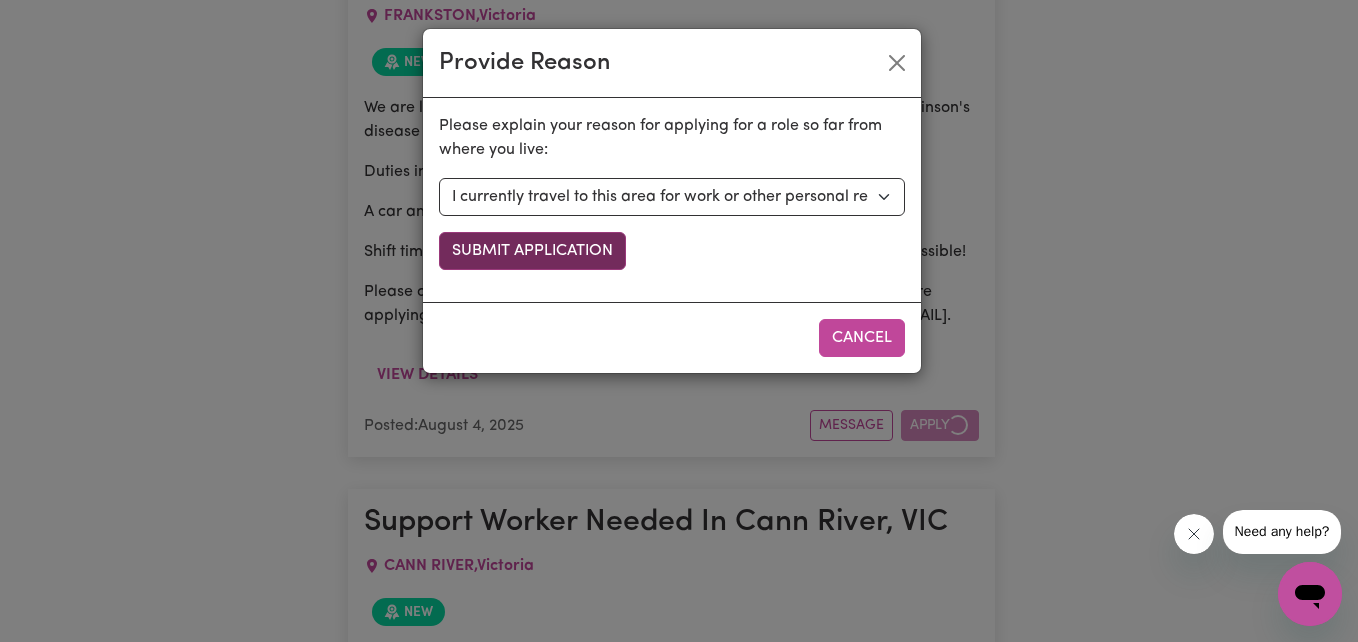 click on "Submit Application" at bounding box center (532, 251) 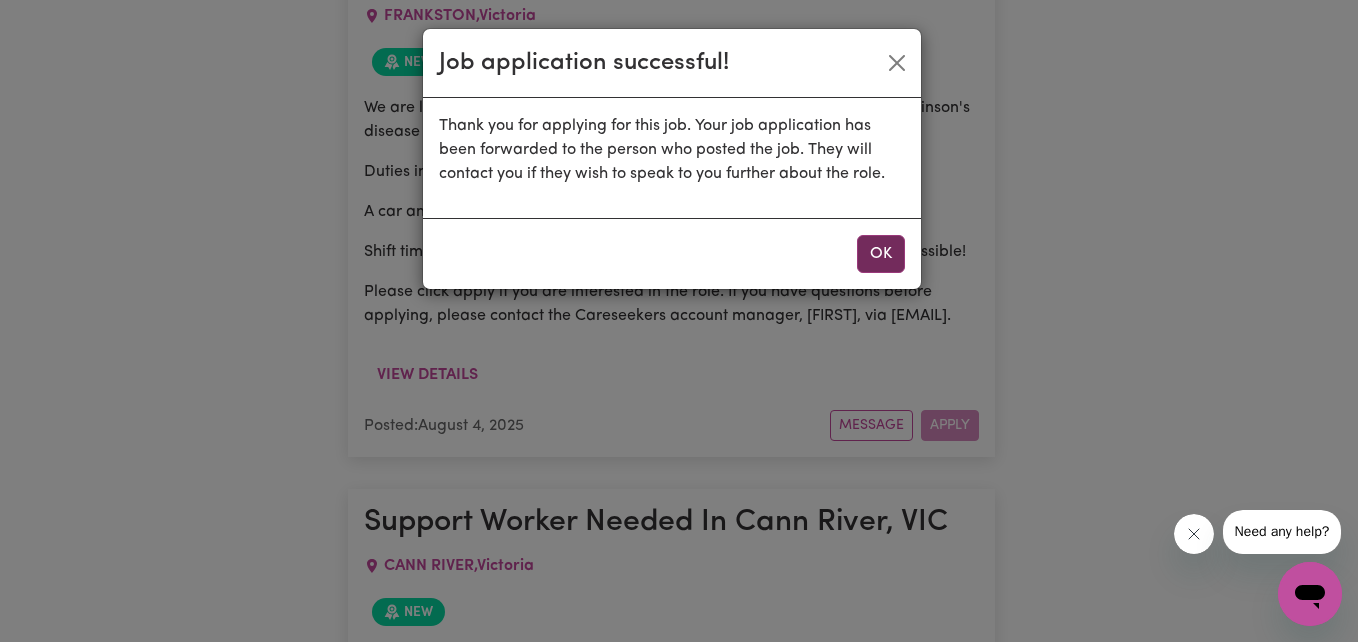 click on "OK" at bounding box center (881, 254) 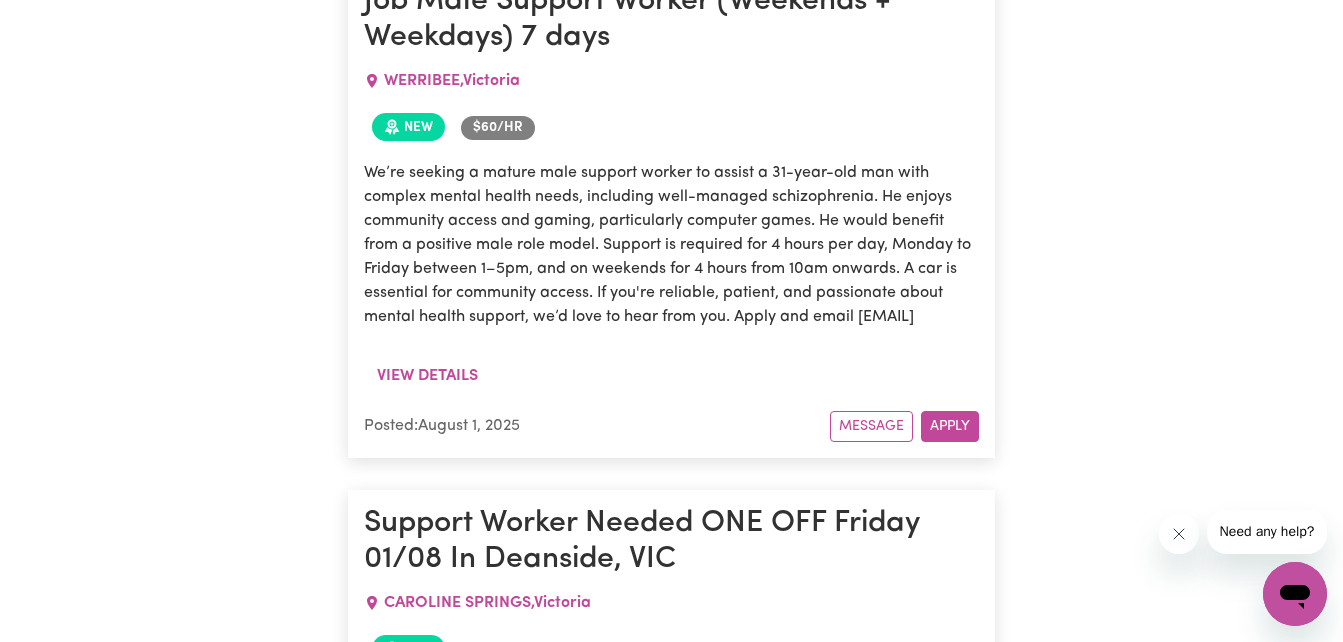 scroll, scrollTop: 2191, scrollLeft: 0, axis: vertical 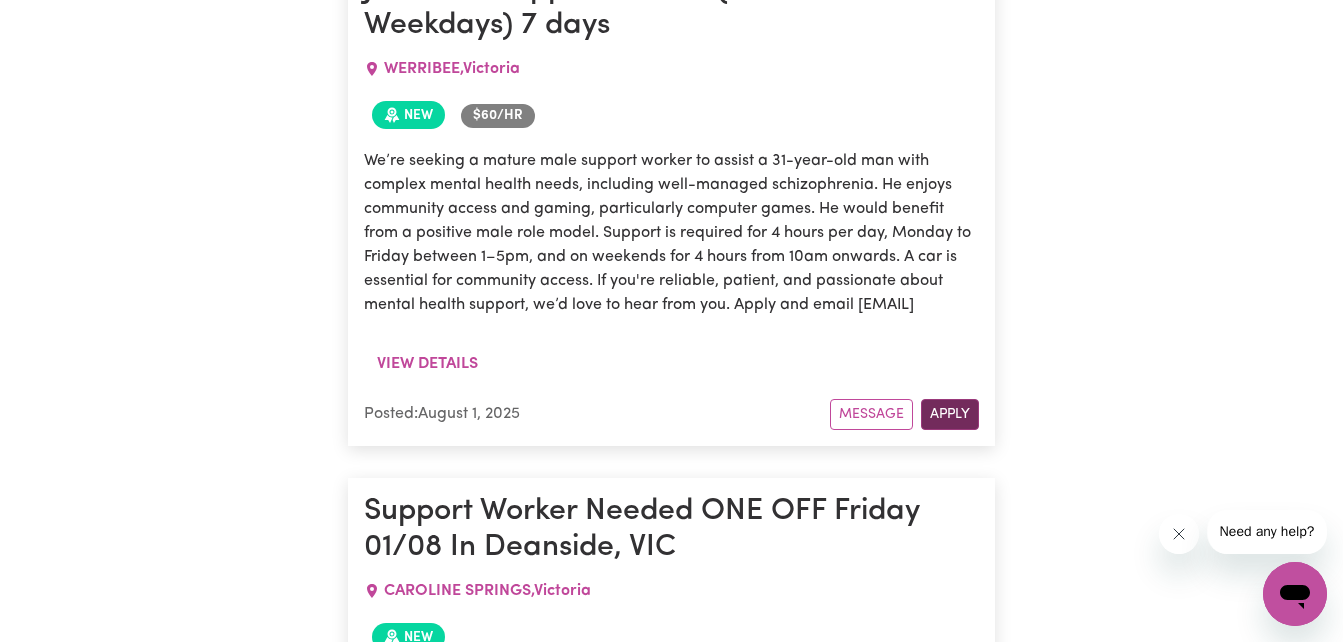 click on "Apply" at bounding box center [950, 414] 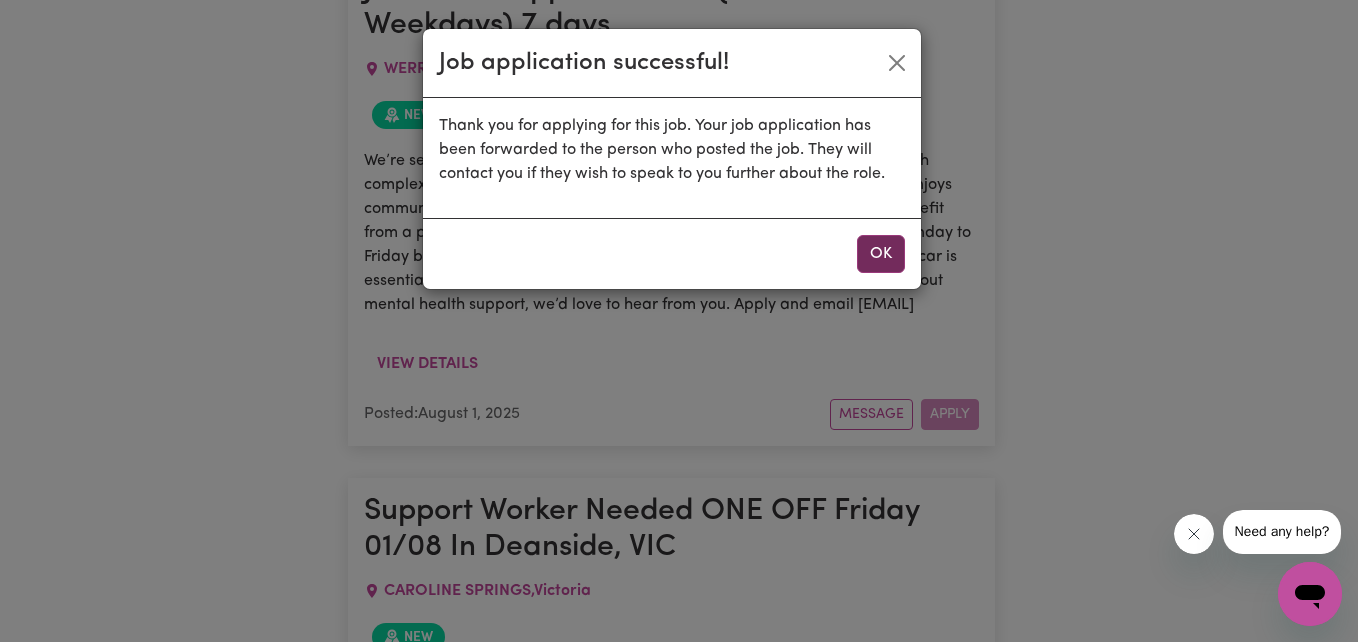 click on "OK" at bounding box center (881, 254) 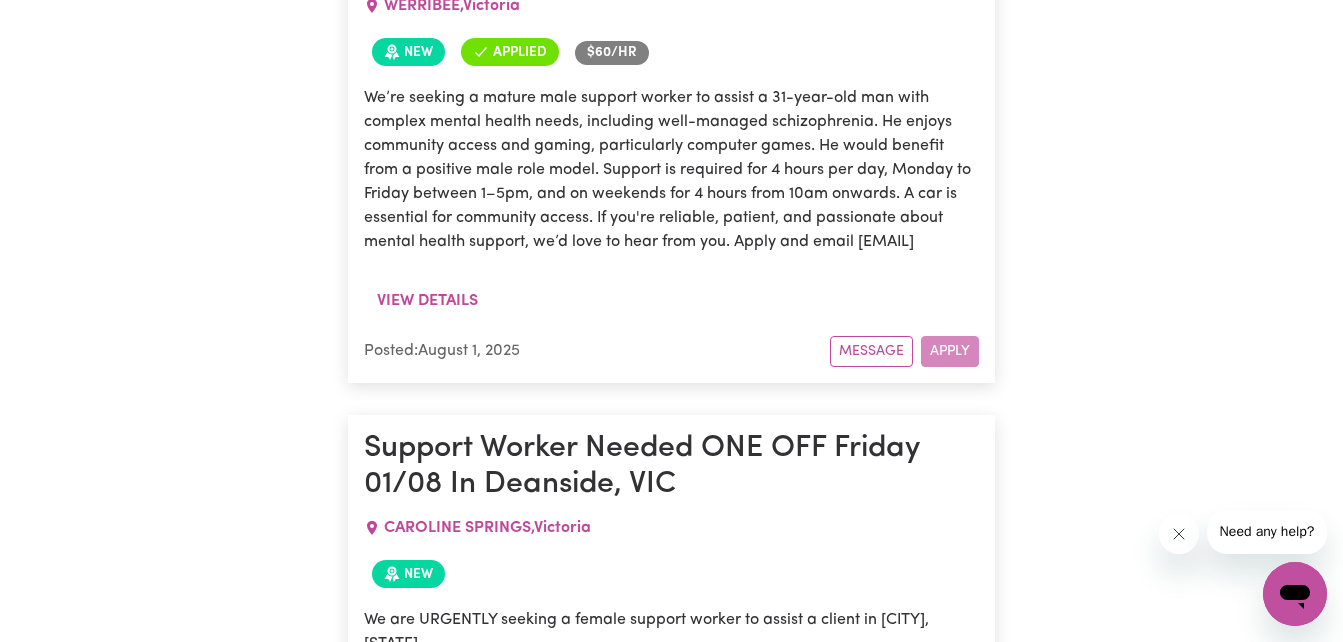 scroll, scrollTop: 2234, scrollLeft: 0, axis: vertical 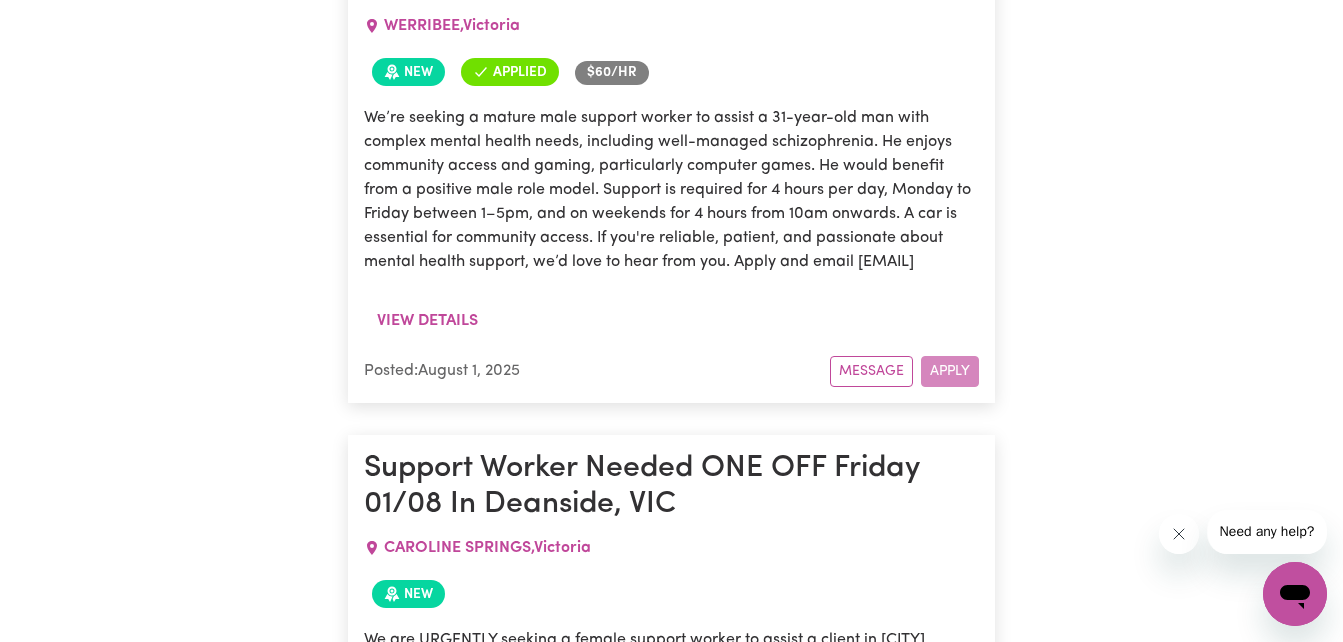 click on "$ 60 /hr" at bounding box center [612, 73] 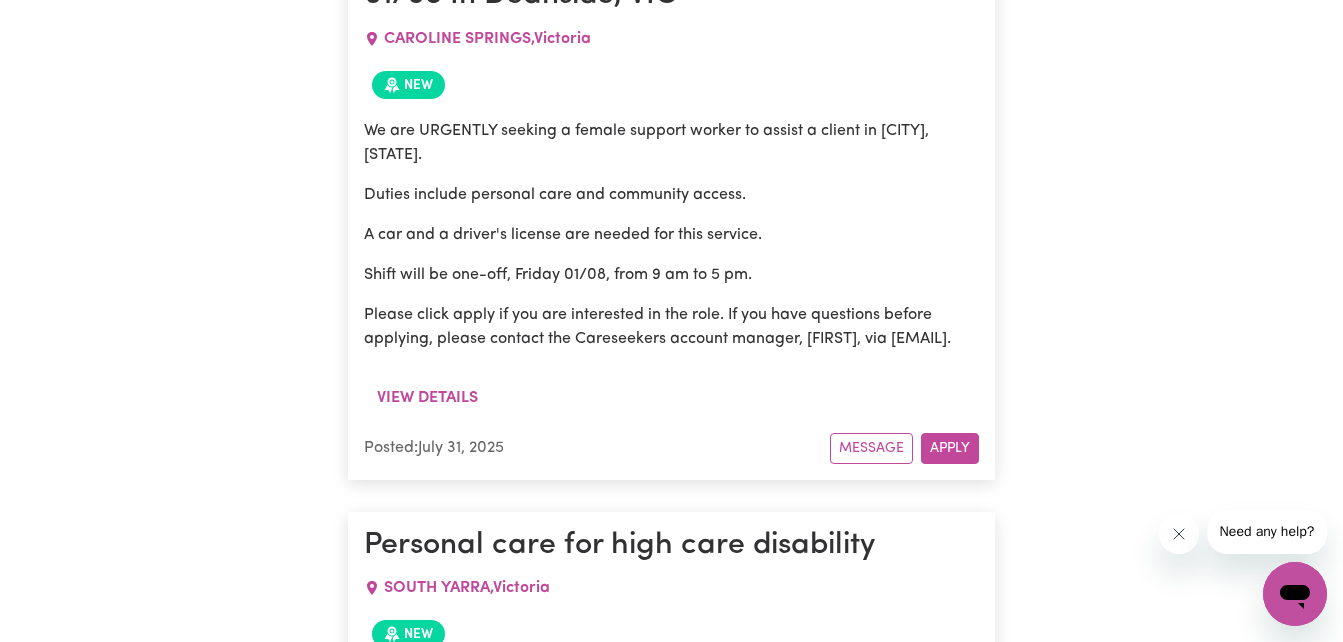 scroll, scrollTop: 2931, scrollLeft: 0, axis: vertical 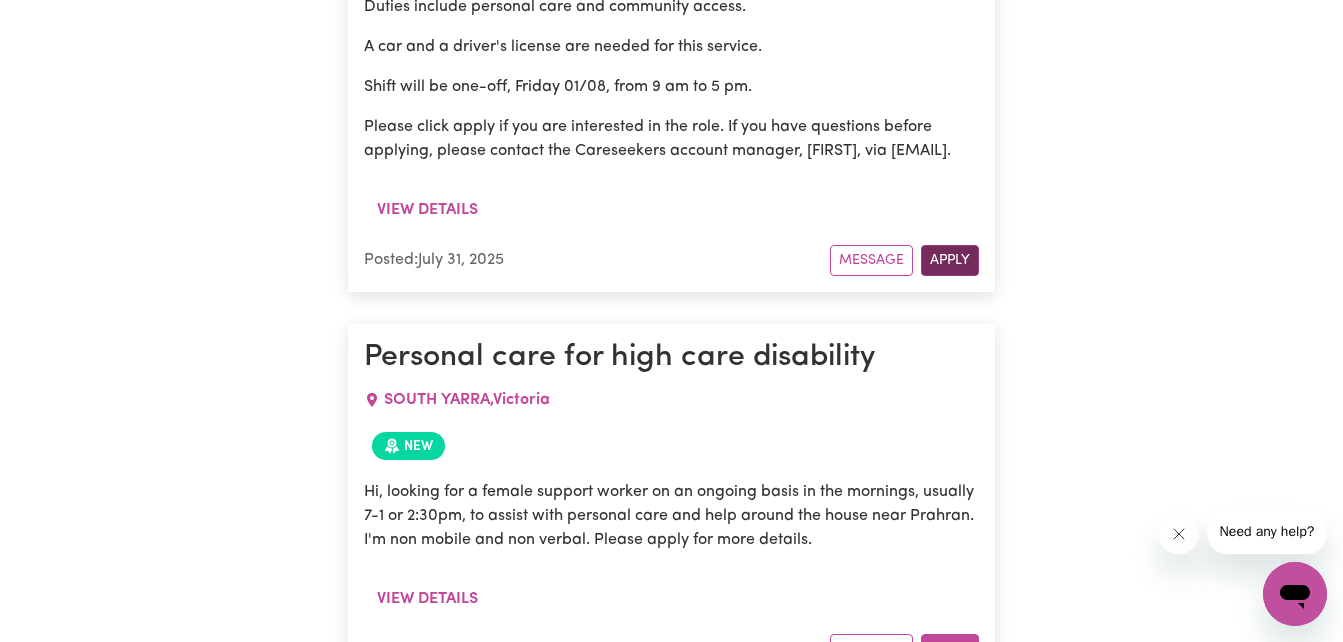 click on "Apply" at bounding box center [950, 260] 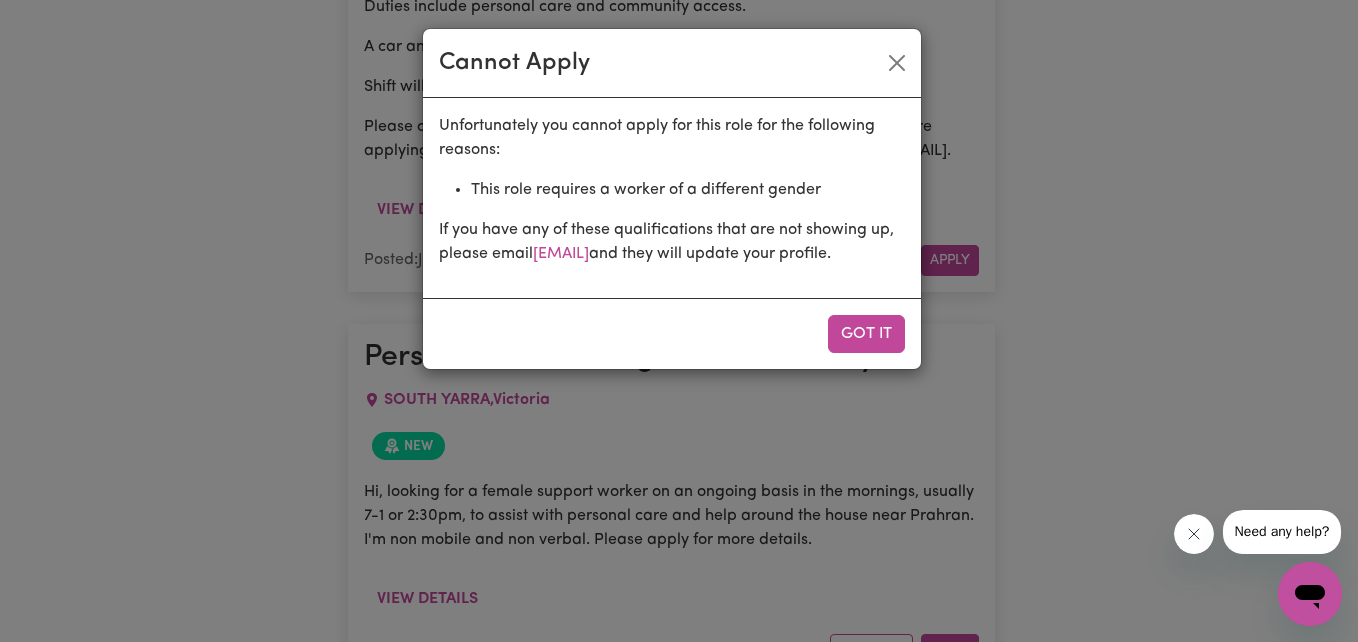 click on "Cannot Apply Unfortunately you cannot apply for this role for the following reasons: This role requires a worker of a different gender If you have any of these qualifications that are not showing up, please email  [EMAIL]  and they will update your profile. Got it" at bounding box center (679, 321) 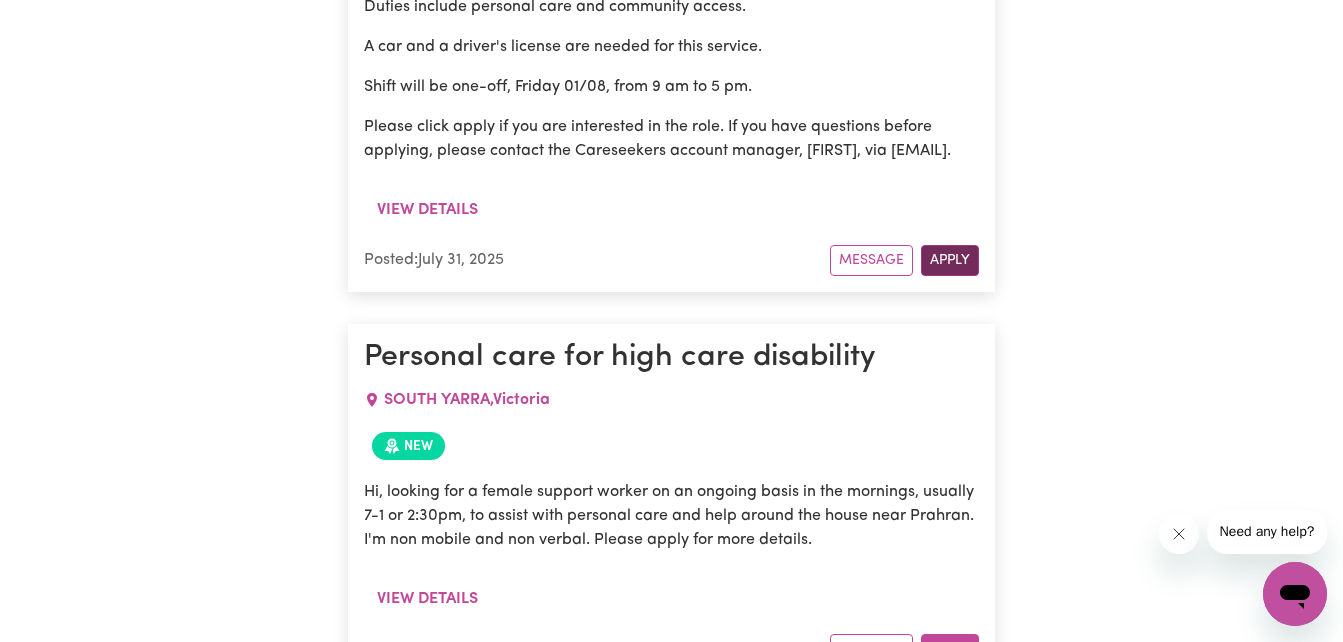 drag, startPoint x: 1005, startPoint y: 254, endPoint x: 972, endPoint y: 354, distance: 105.30432 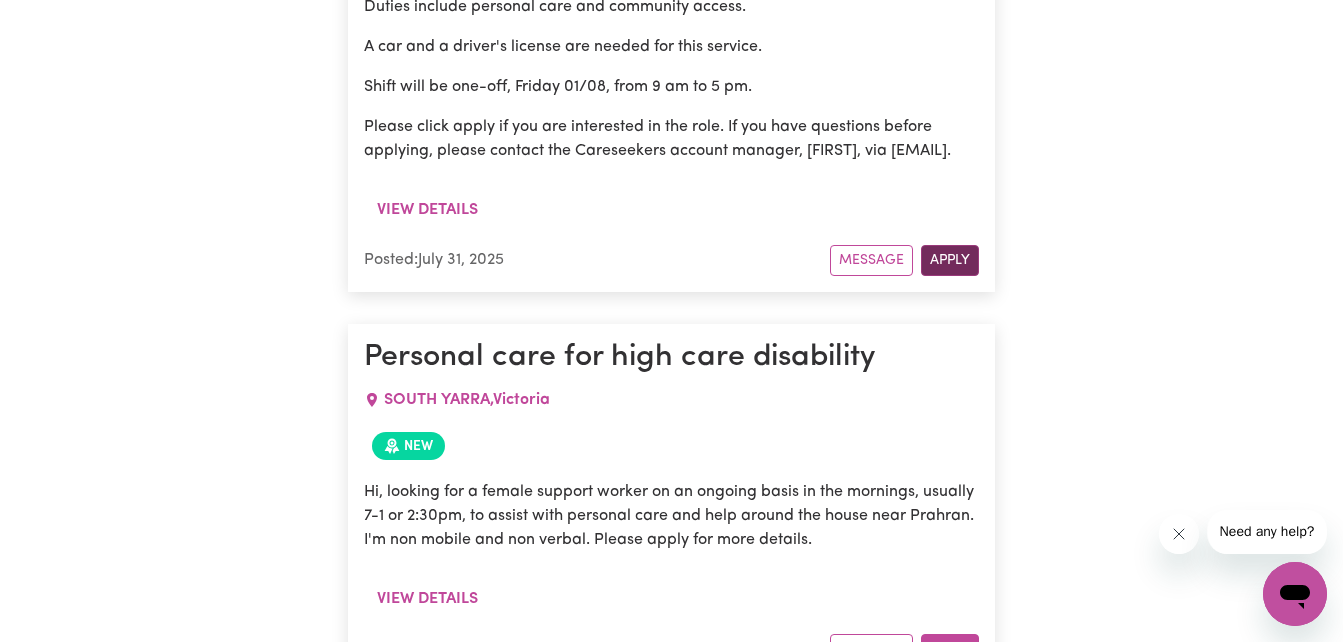 click on "Search By Suburb By State Show  Filters Showing  22   jobs Male Support Worker Needed in [CITY],  [STATE] [CITY] ,  [STATE] New Applied We are looking for a male support worker to assist an elderly client with Parkinson's disease in [CITY], [STATE]. Duties include: Community Access.  A car and a driver's licence are required for this role. Shift timings will be every Tuesday from 9 am to 12 pm. To start as soon as possible! Please click apply if you are interested in the role. If you have questions before applying, please contact the Careseekers account manager, [FIRST], via [EMAIL]. Thank you! View details Posted:  [DATE], [YEAR] Message Apply Support Worker Needed In  [CITY], [STATE] [CITY] ,  [STATE] New Seeking a support worker in the [CITY] area to begin with 2 hours per day, with the potential to increase hours over time. The participant is a 15-year-old boy with autism who is home-schooled and requires support both at home and in the community. View details Posted:  Message ," at bounding box center [672, 4198] 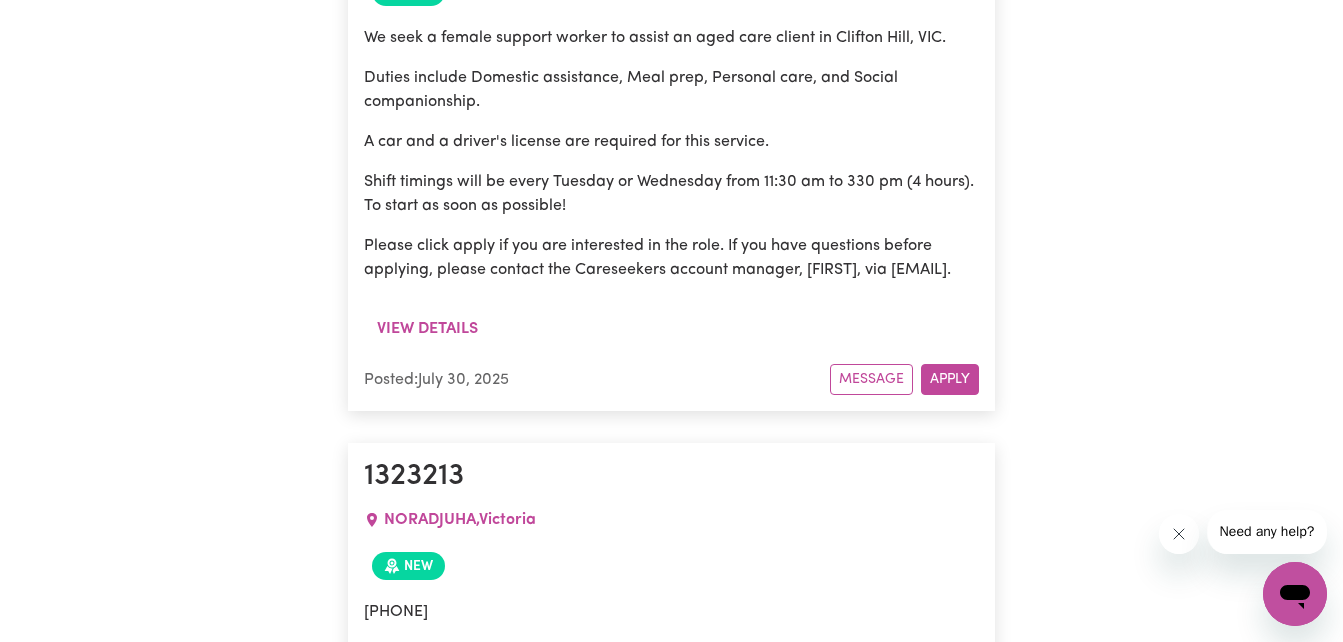 scroll, scrollTop: 3813, scrollLeft: 0, axis: vertical 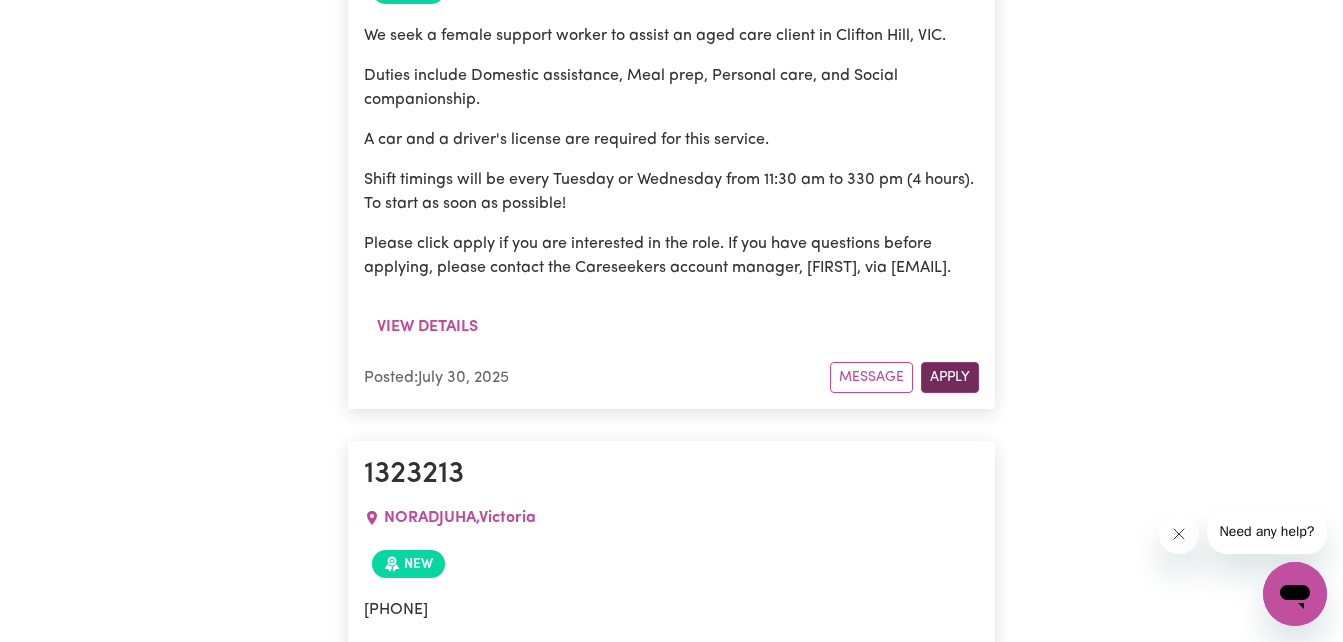 click on "Apply" at bounding box center (950, 377) 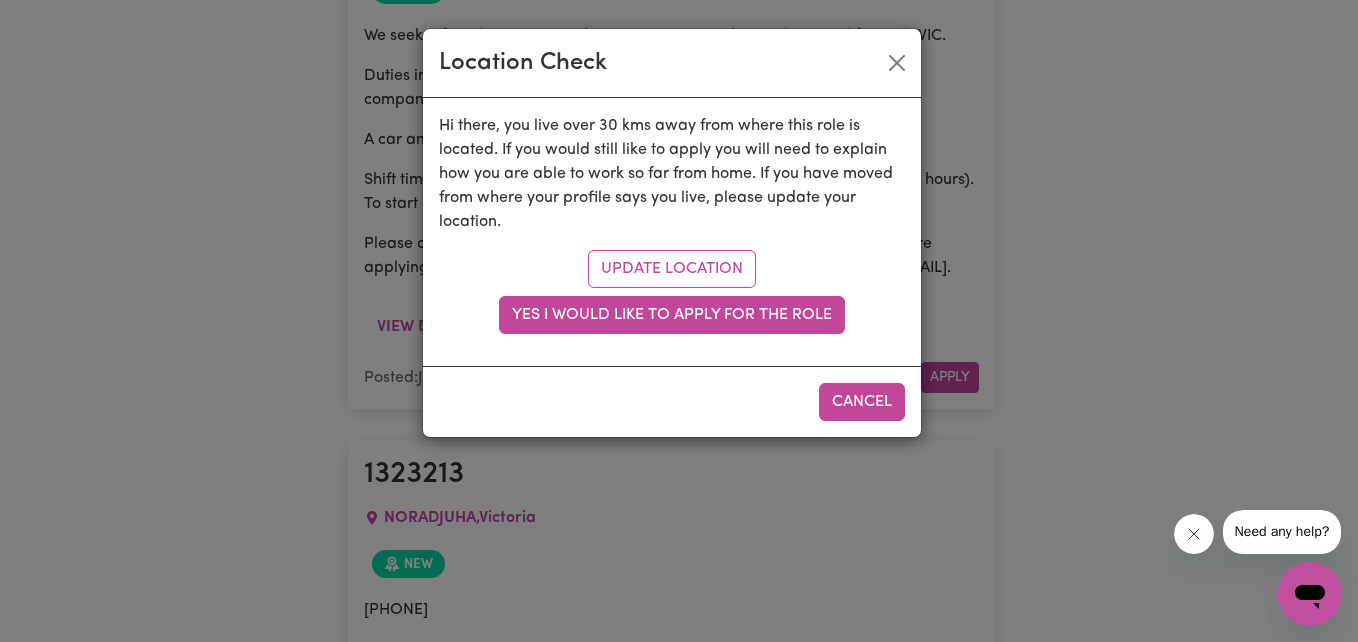 click on "Location Check Hi there, you live over 30 kms away from where this role is located. If you would still like to apply you will need to explain how you are able to work so far from home. If you have moved from where your profile says you live, please update your location. Update location Yes I would like to apply for the role Cancel" at bounding box center (679, 321) 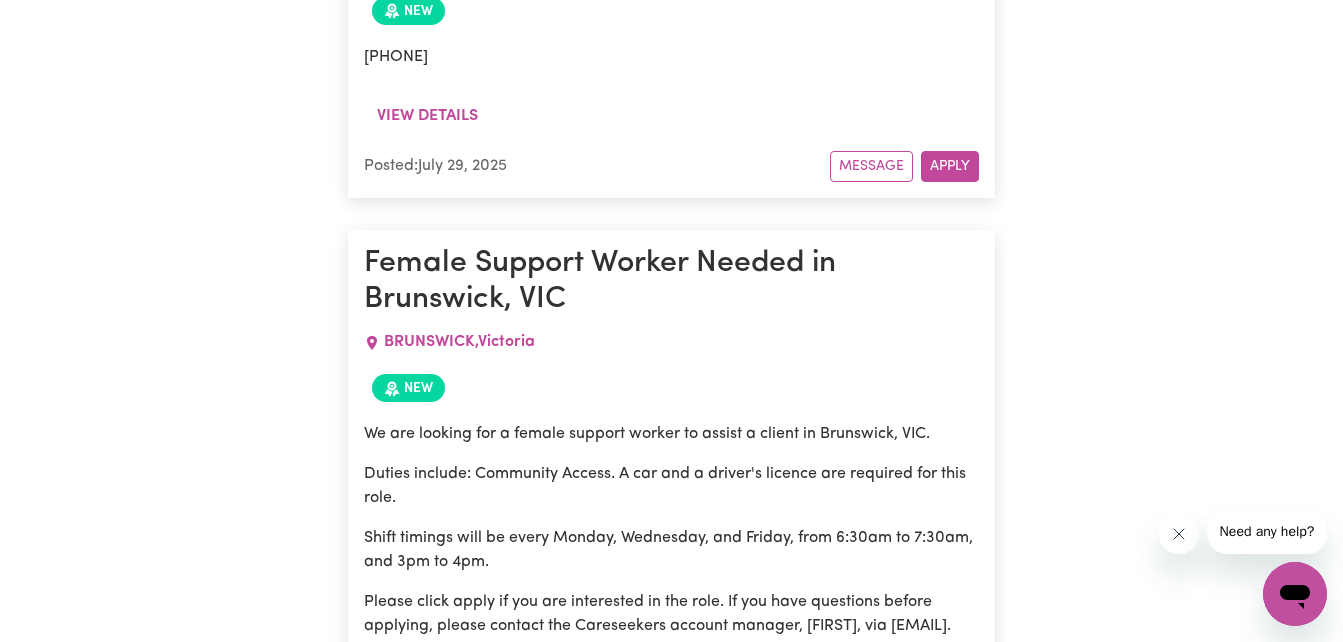 scroll, scrollTop: 4367, scrollLeft: 0, axis: vertical 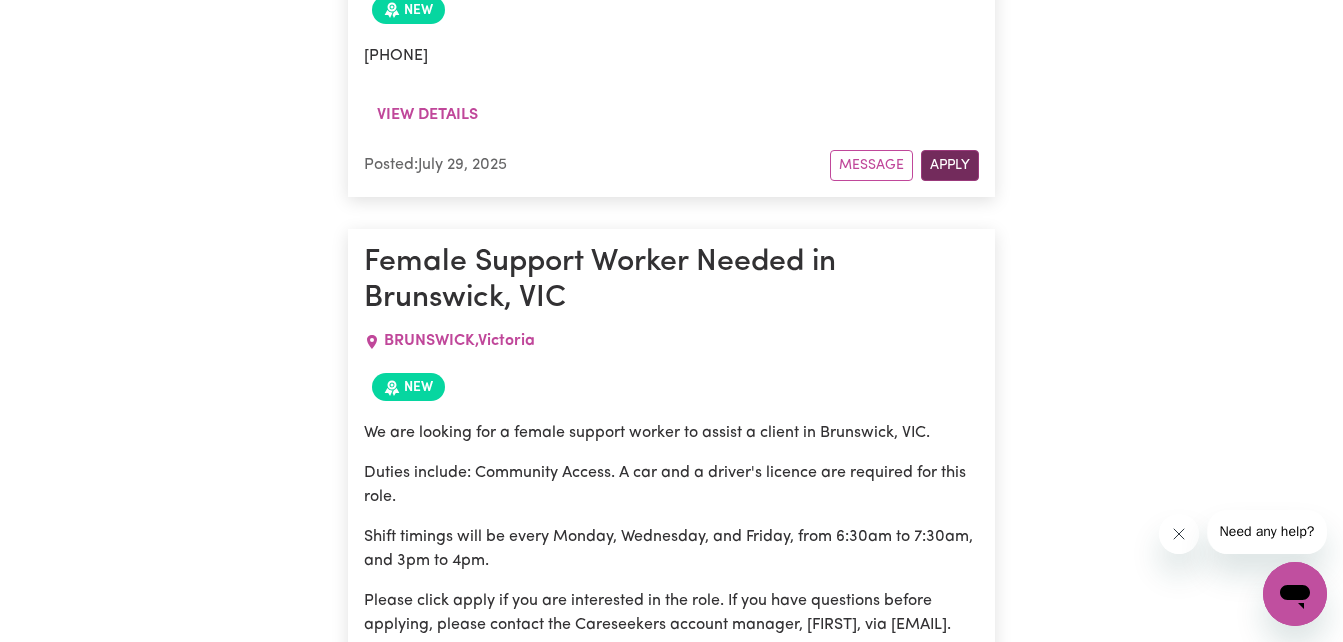 click on "Apply" at bounding box center [950, 165] 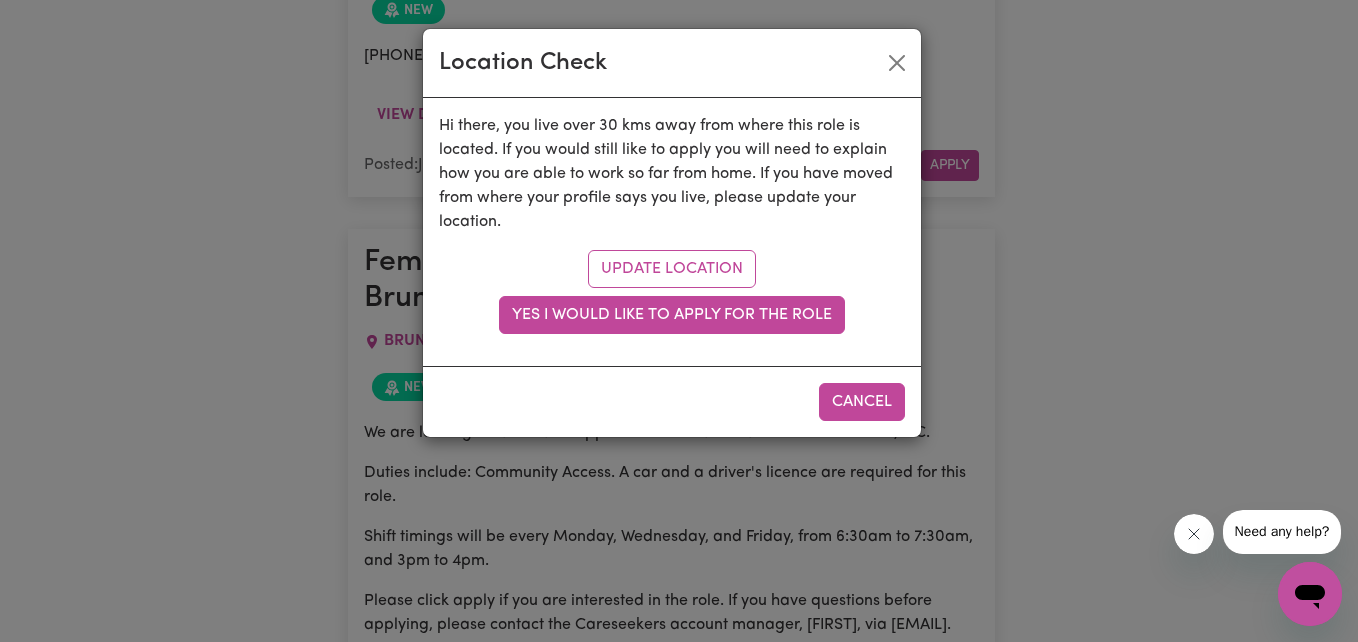 click on "Location Check Hi there, you live over 30 kms away from where this role is located. If you would still like to apply you will need to explain how you are able to work so far from home. If you have moved from where your profile says you live, please update your location. Update location Yes I would like to apply for the role Cancel" at bounding box center [679, 321] 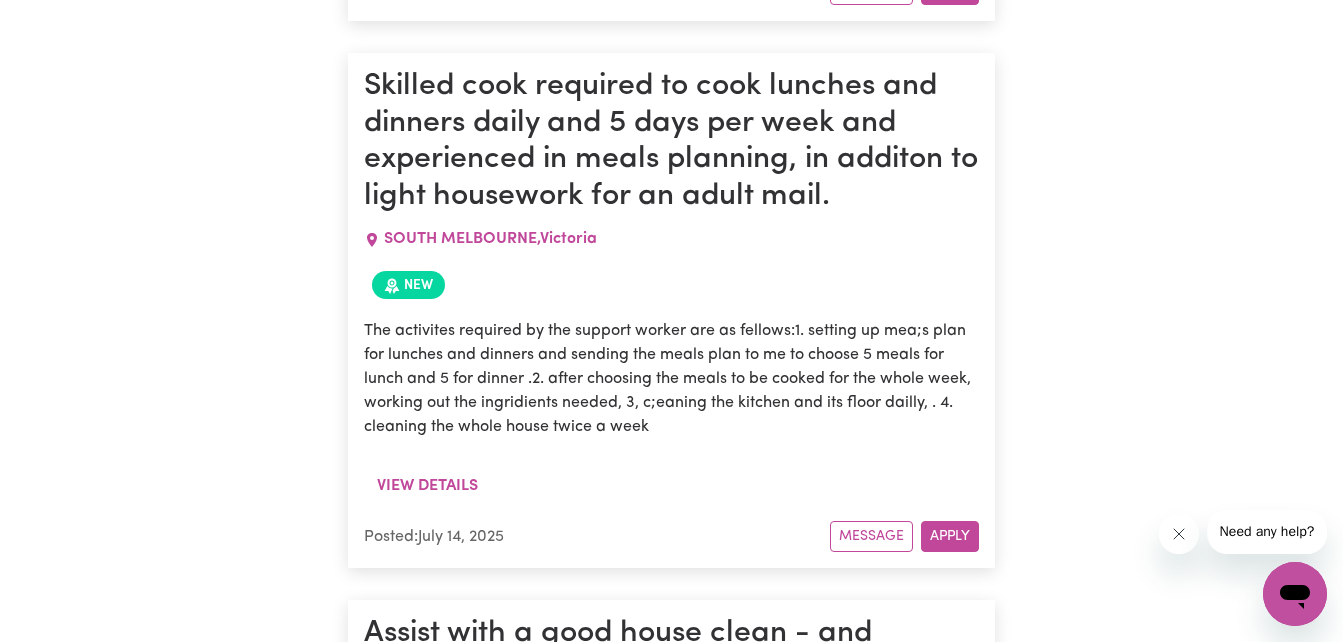 scroll, scrollTop: 7483, scrollLeft: 0, axis: vertical 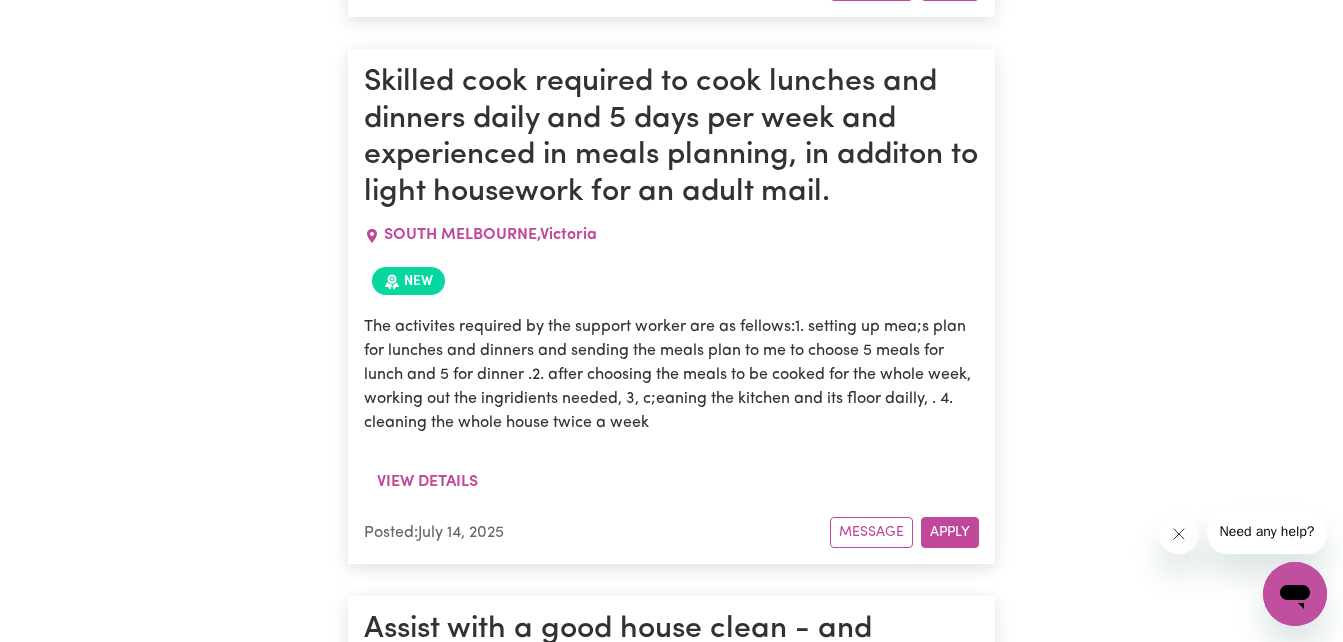 drag, startPoint x: 1023, startPoint y: 15, endPoint x: 1057, endPoint y: 168, distance: 156.73225 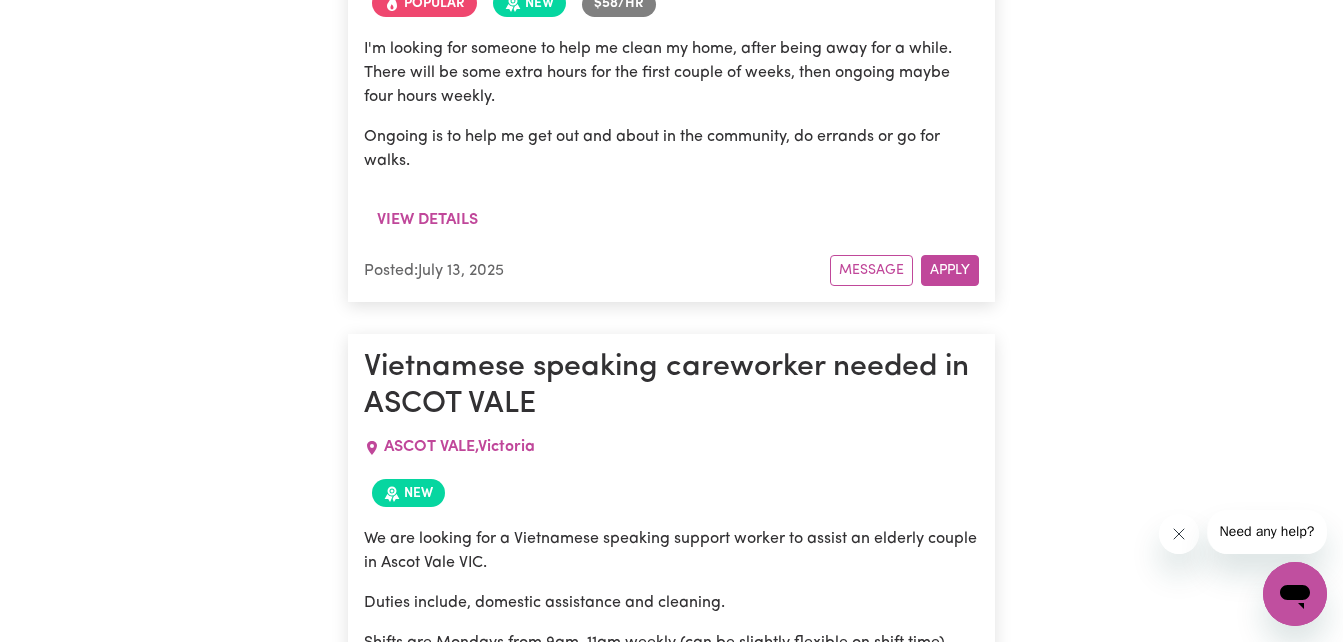 scroll, scrollTop: 8238, scrollLeft: 0, axis: vertical 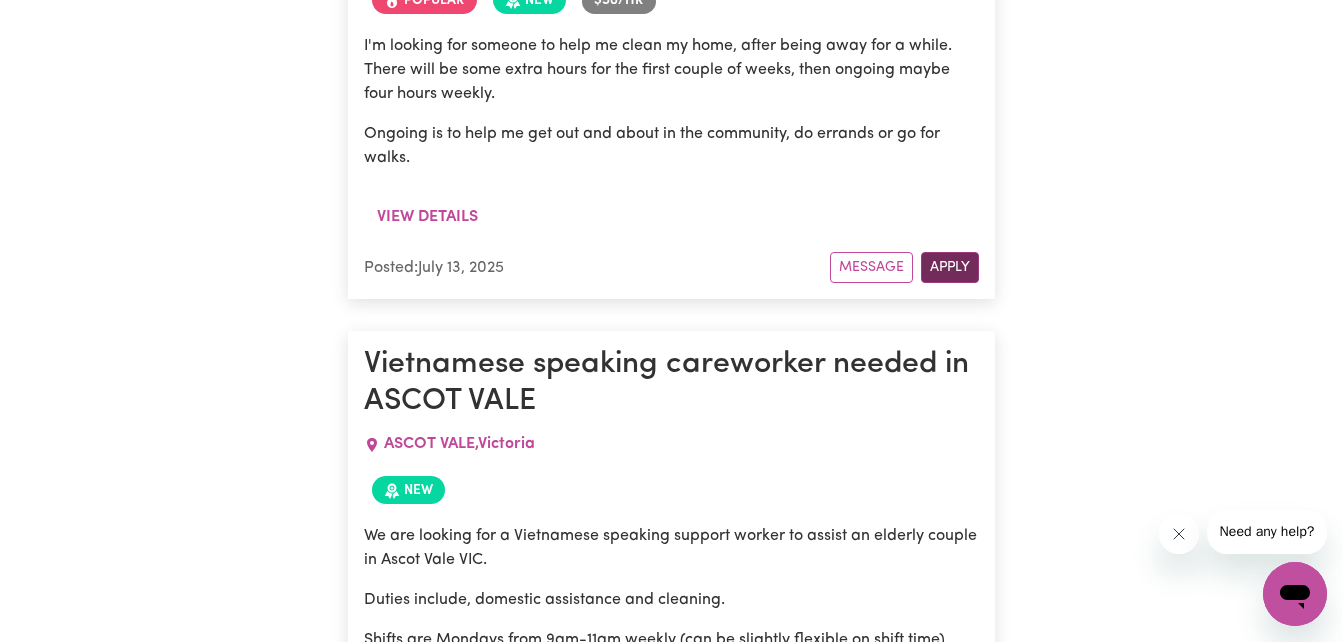 click on "Apply" at bounding box center [950, 267] 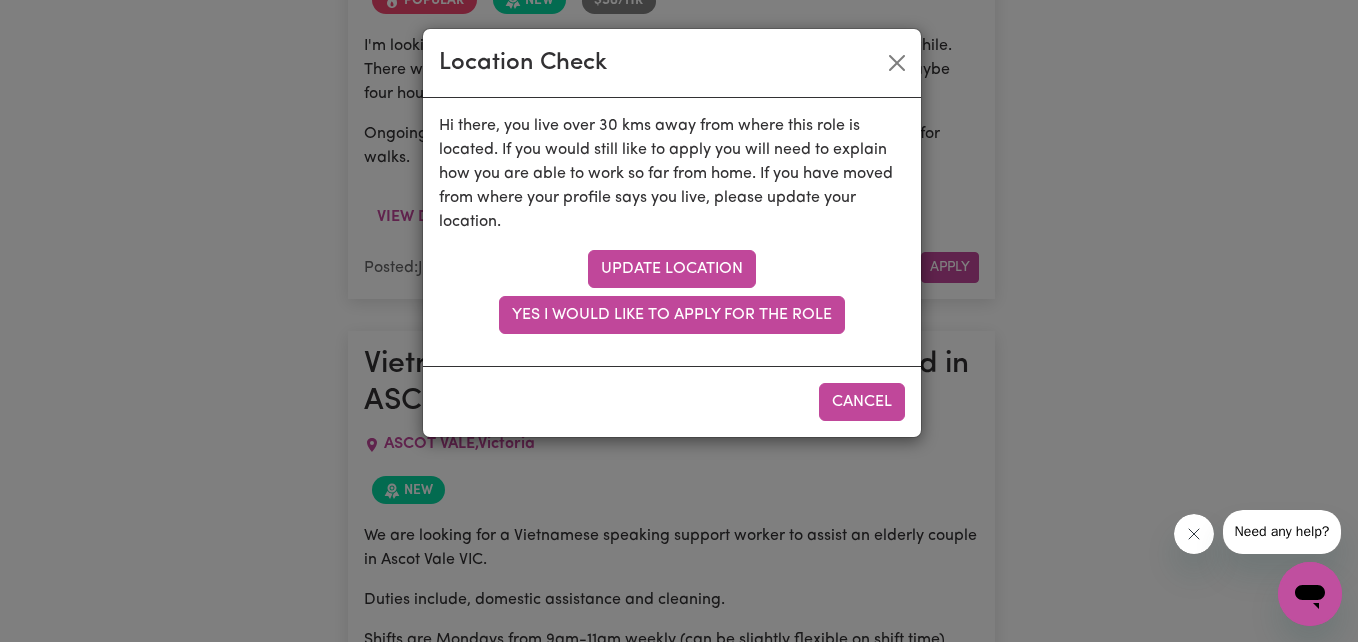 click on "Update location" at bounding box center (672, 269) 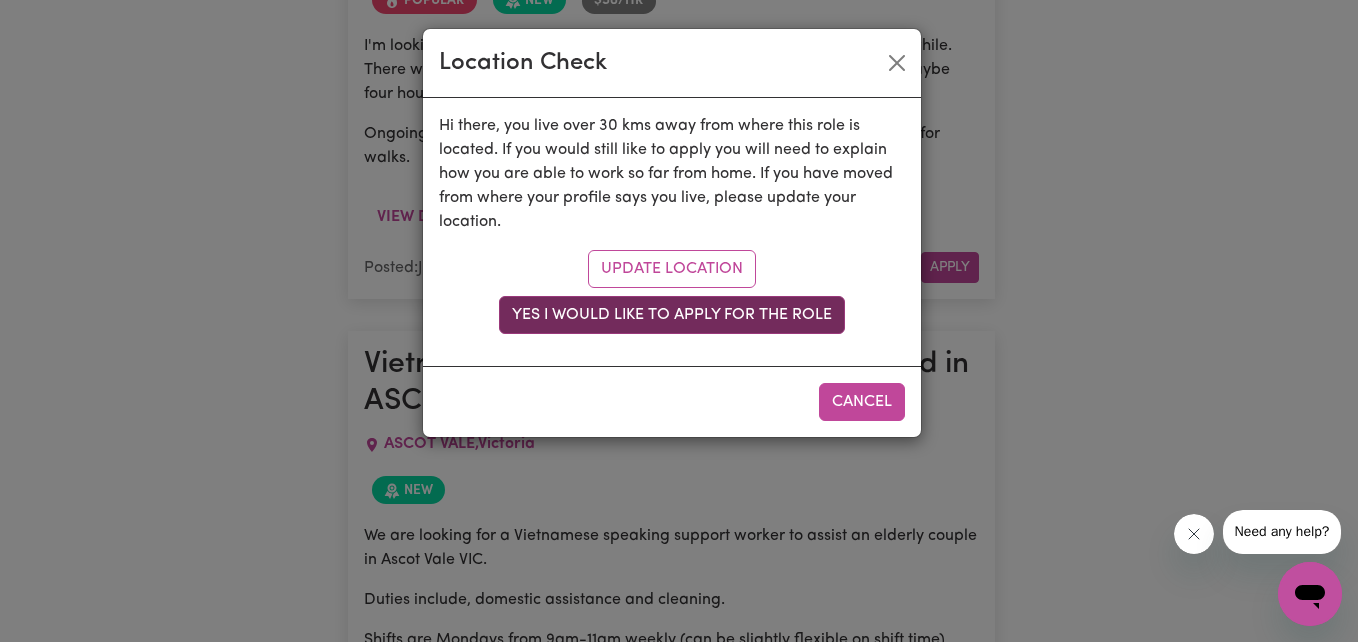 click on "Yes I would like to apply for the role" at bounding box center [672, 315] 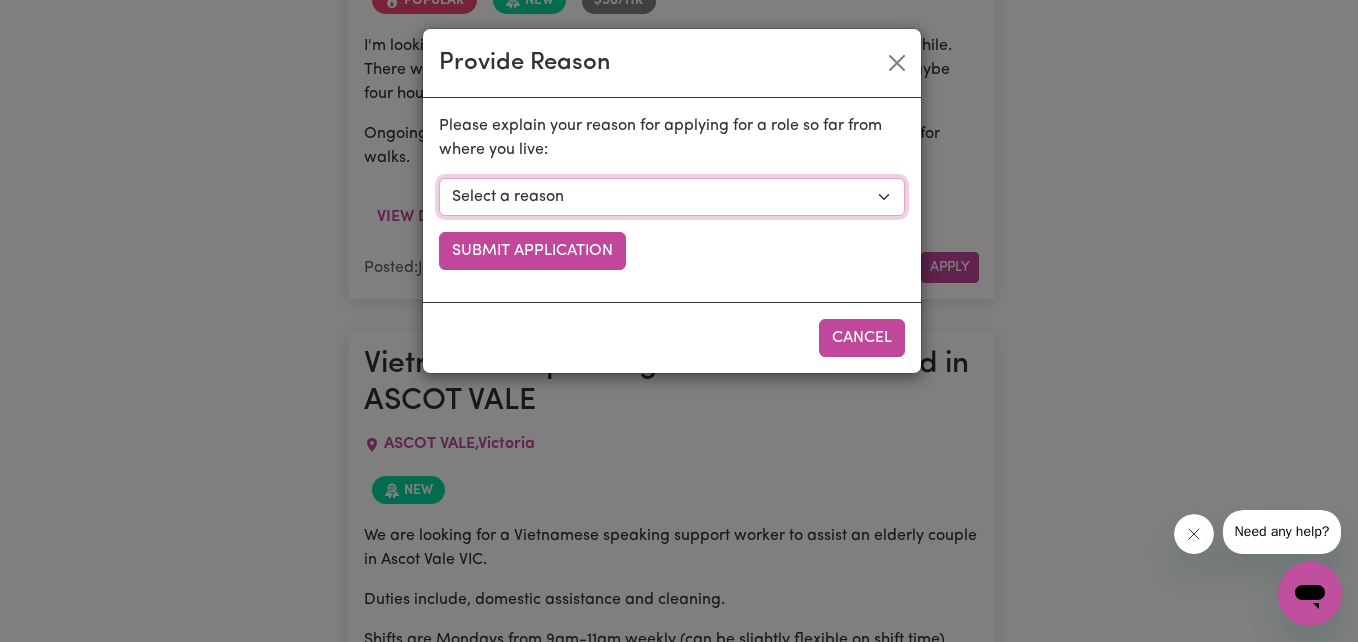 click on "Select a reason I currently travel to this area for work or other personal reasons I am willing to travel over 30kms for long shifts" at bounding box center [672, 197] 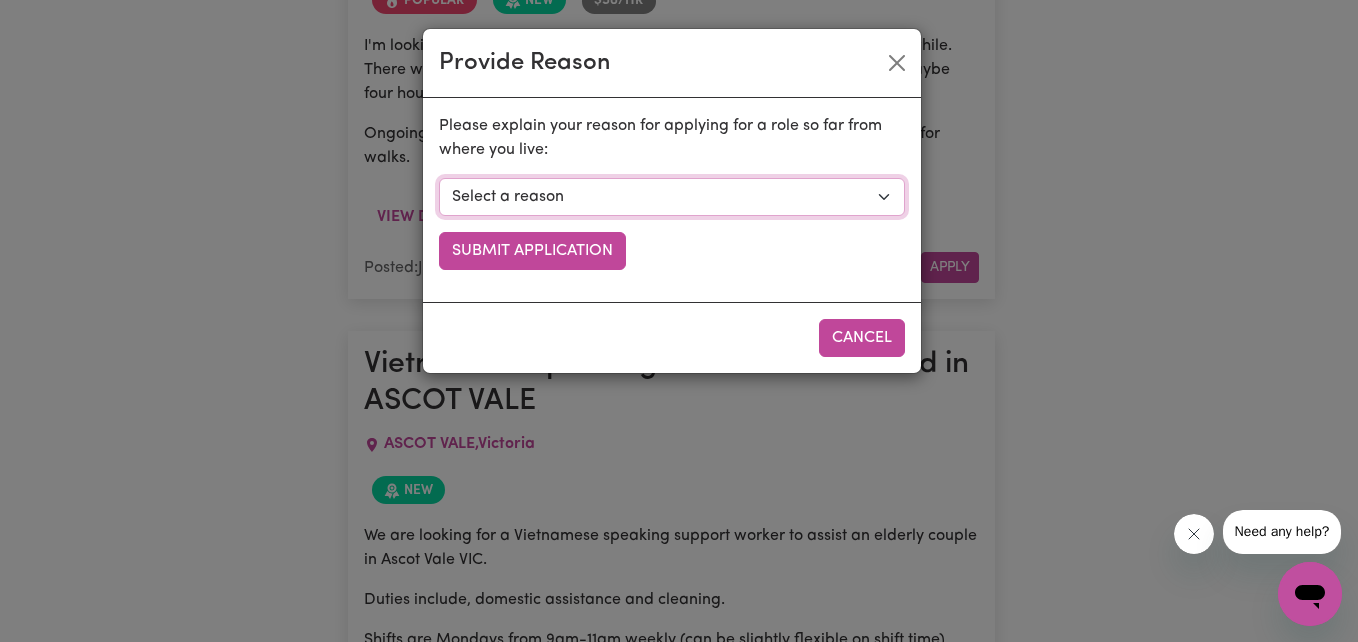 select on "I am open to longer shifts that make the travel worthwhile" 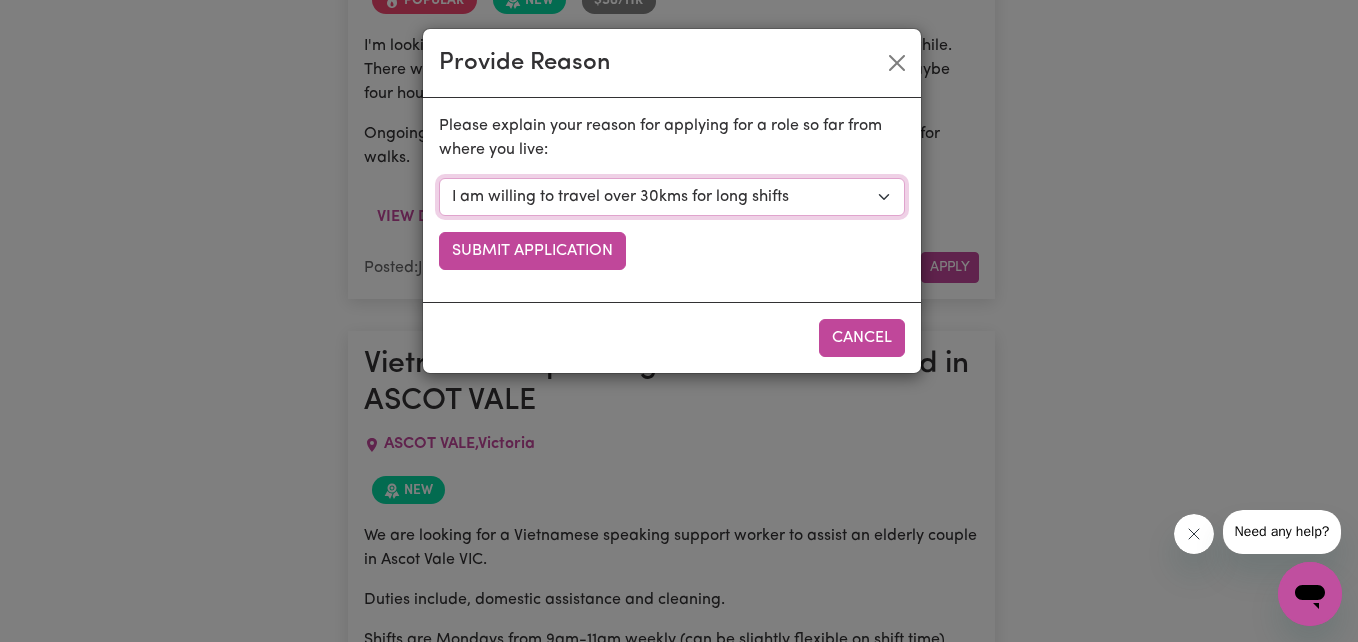 click on "Select a reason I currently travel to this area for work or other personal reasons I am willing to travel over 30kms for long shifts" at bounding box center [672, 197] 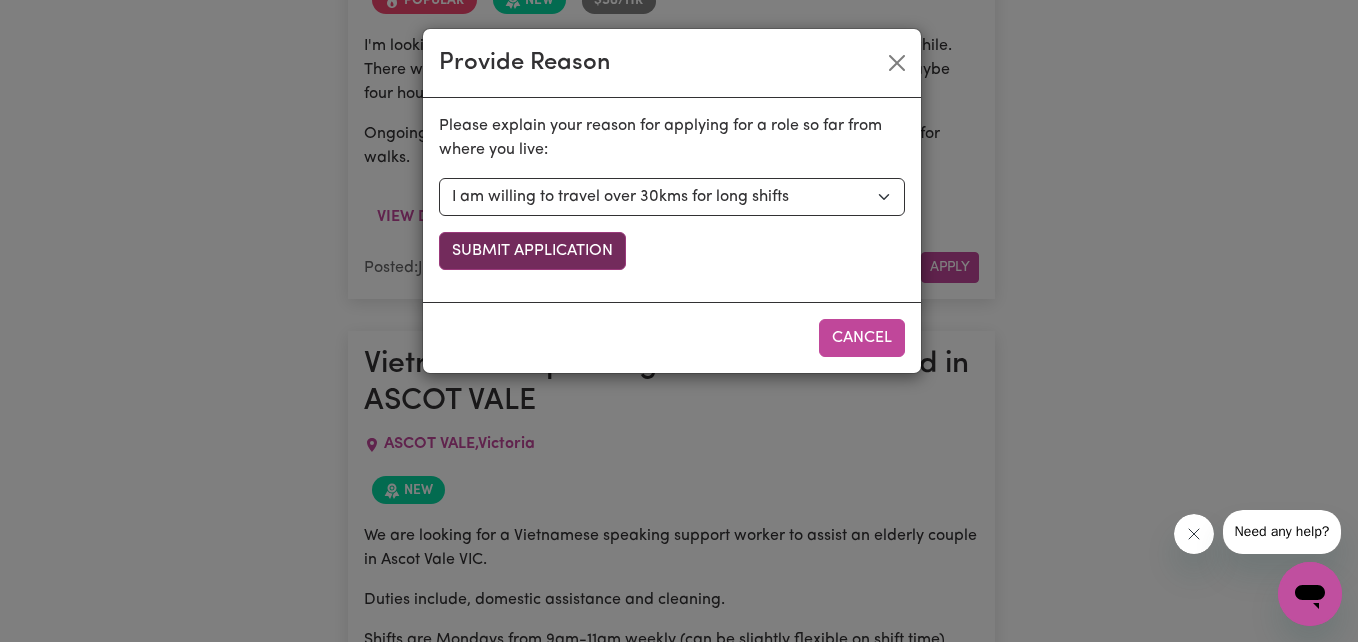 click on "Submit Application" at bounding box center (532, 251) 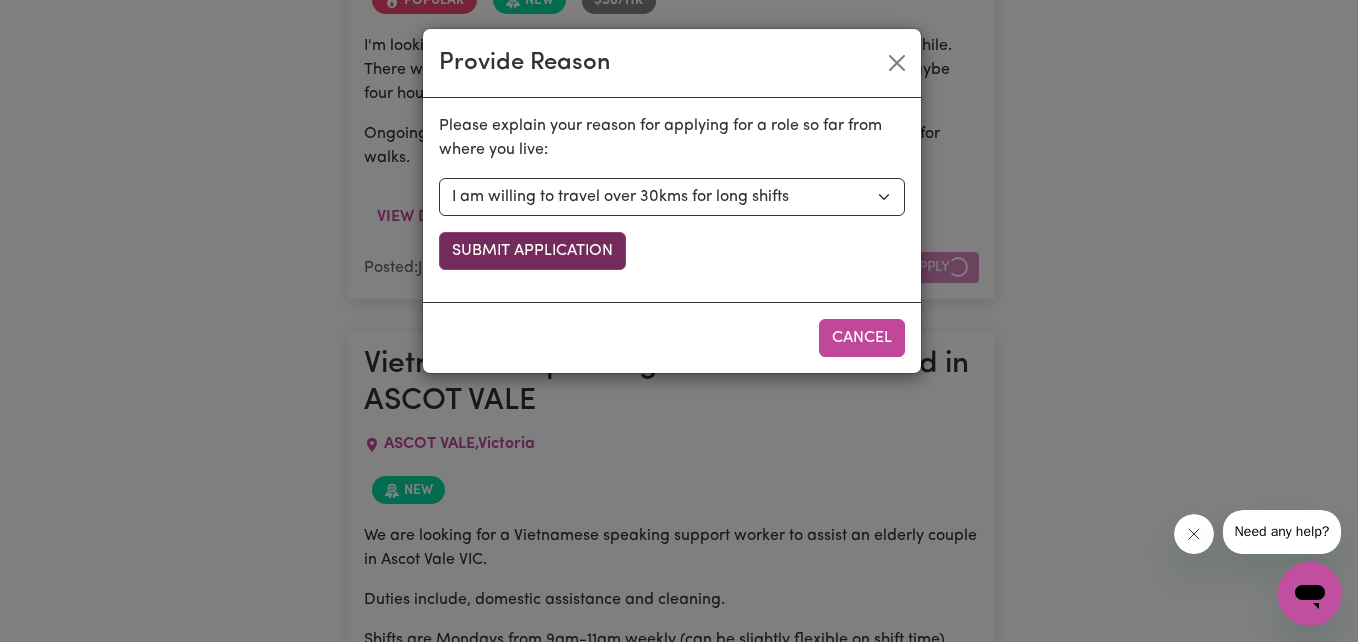 click on "Submit Application" at bounding box center [532, 251] 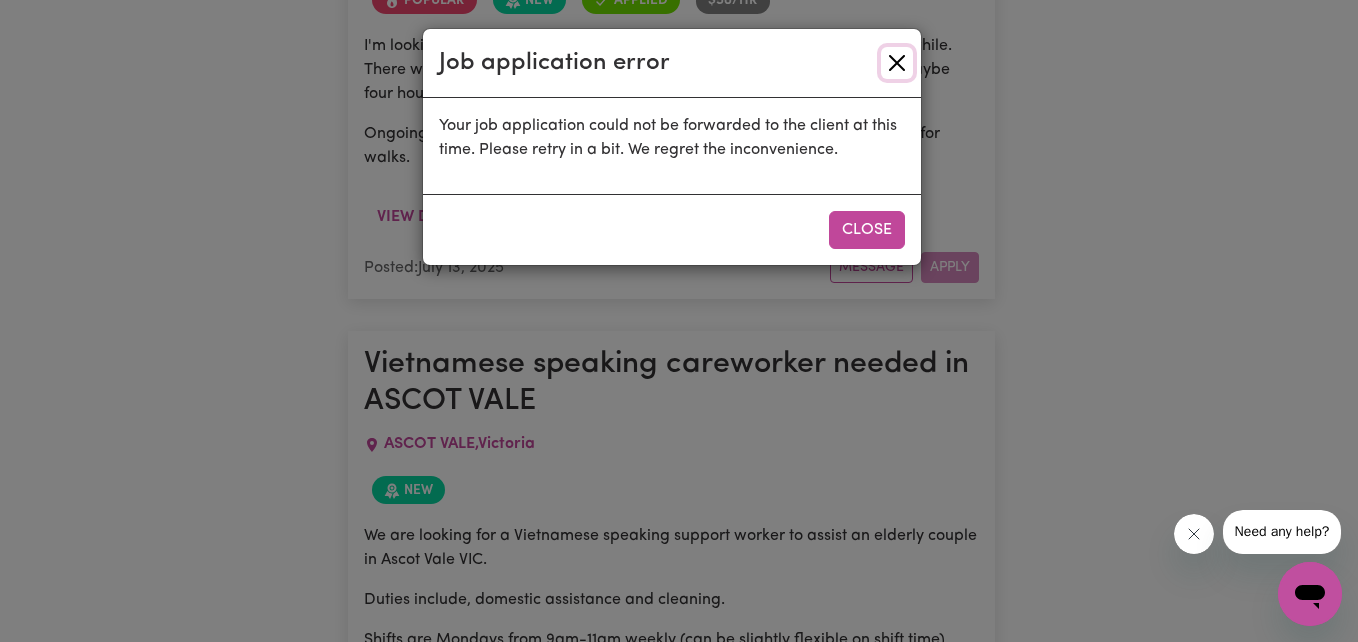 click at bounding box center [897, 63] 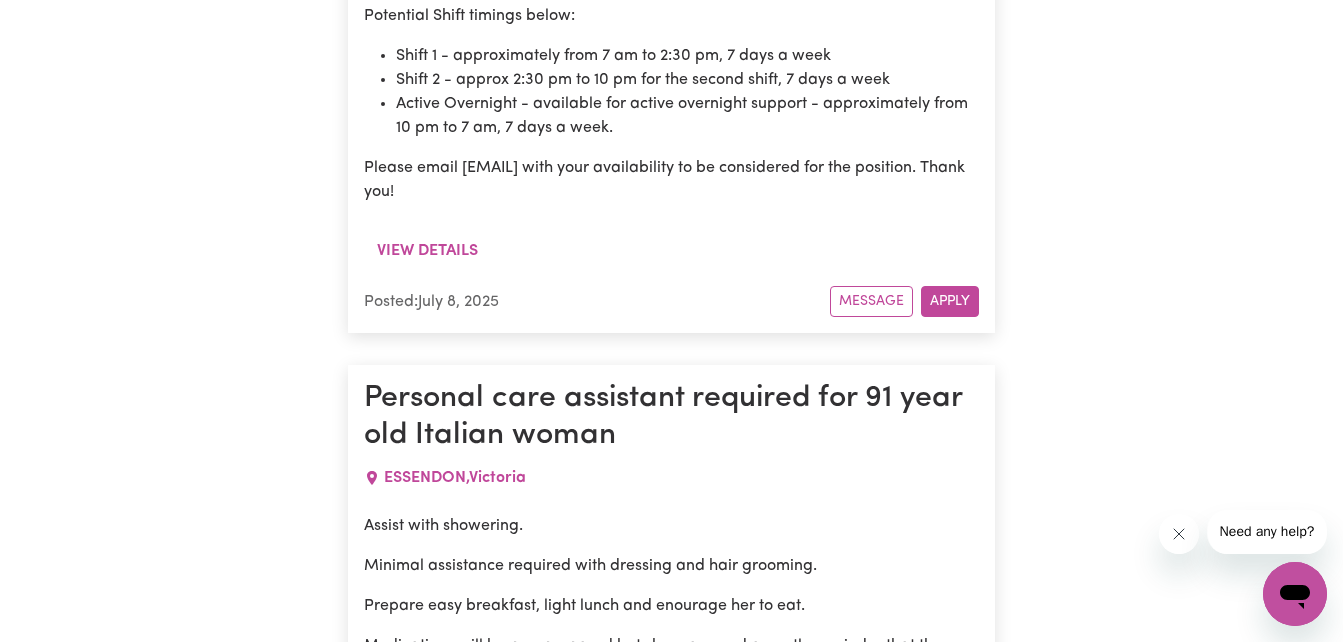scroll, scrollTop: 10952, scrollLeft: 0, axis: vertical 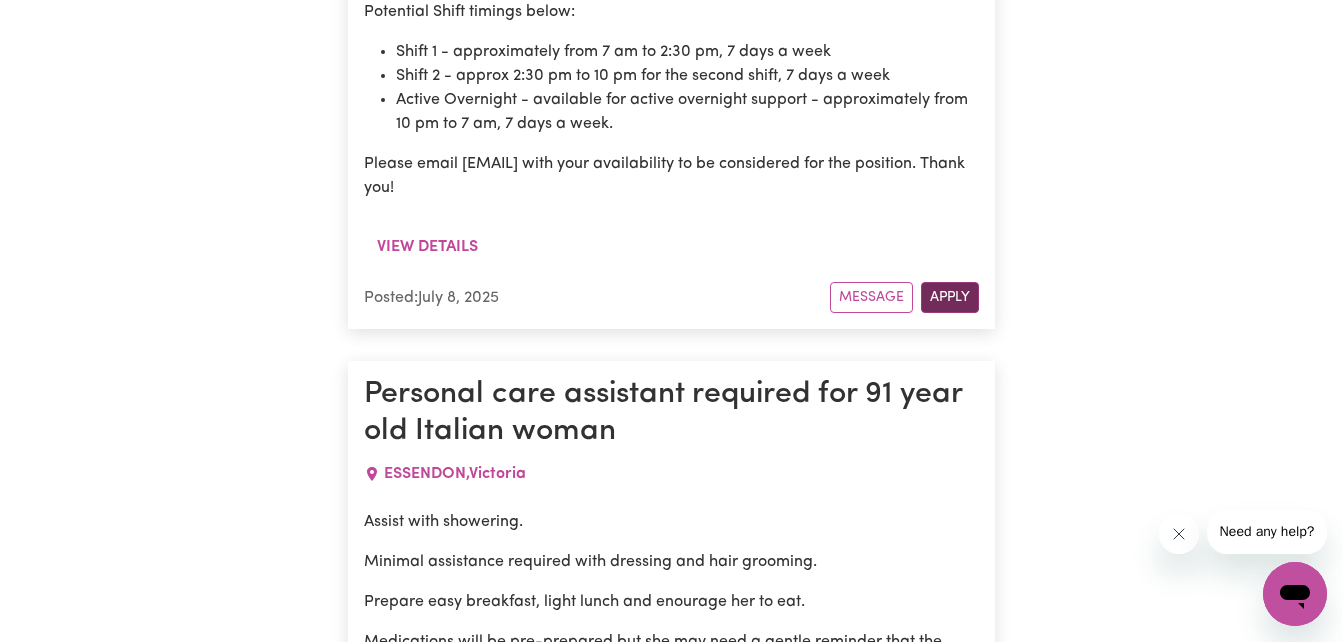 click on "Apply" at bounding box center (950, 297) 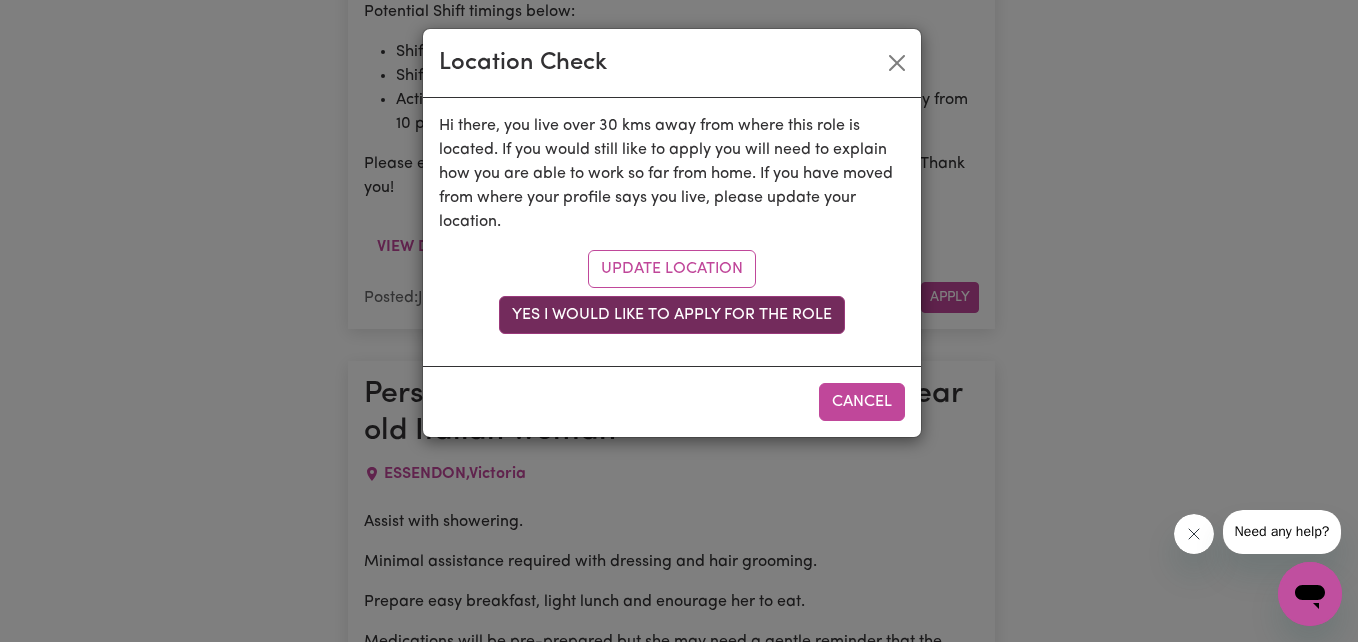 click on "Yes I would like to apply for the role" at bounding box center (672, 315) 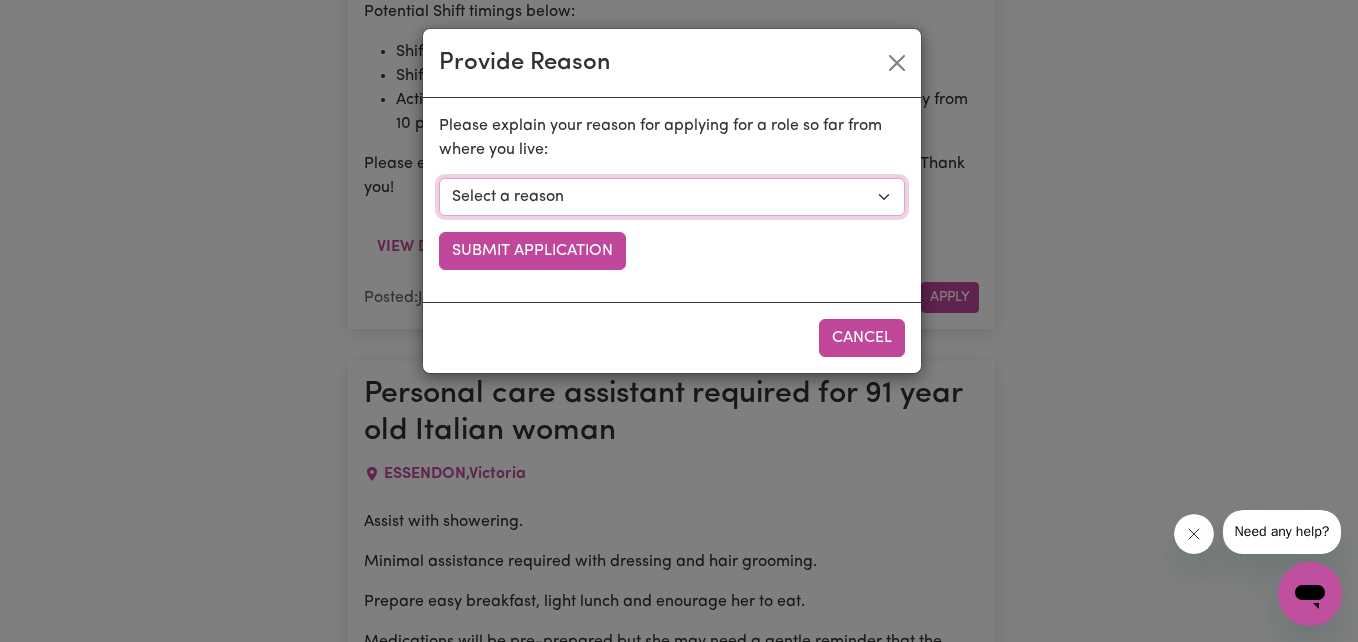 click on "Select a reason I currently travel to this area for work or other personal reasons I am willing to travel over 30kms for long shifts" at bounding box center [672, 197] 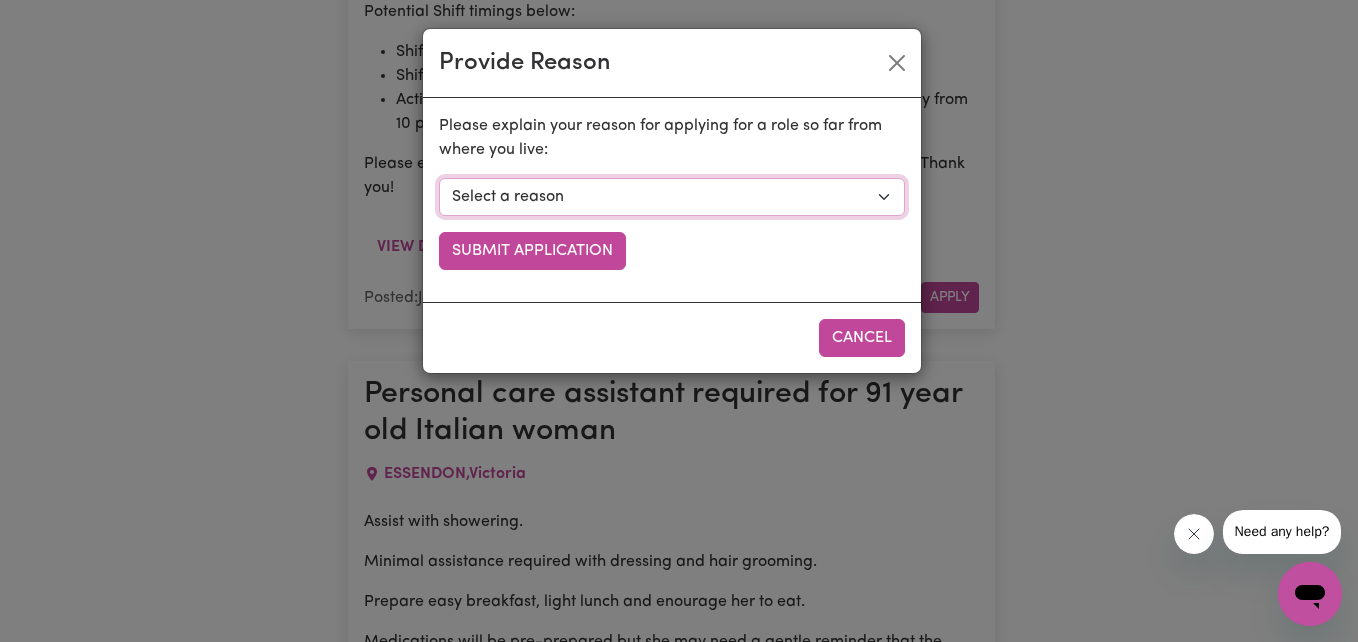 select on "I am open to longer shifts that make the travel worthwhile" 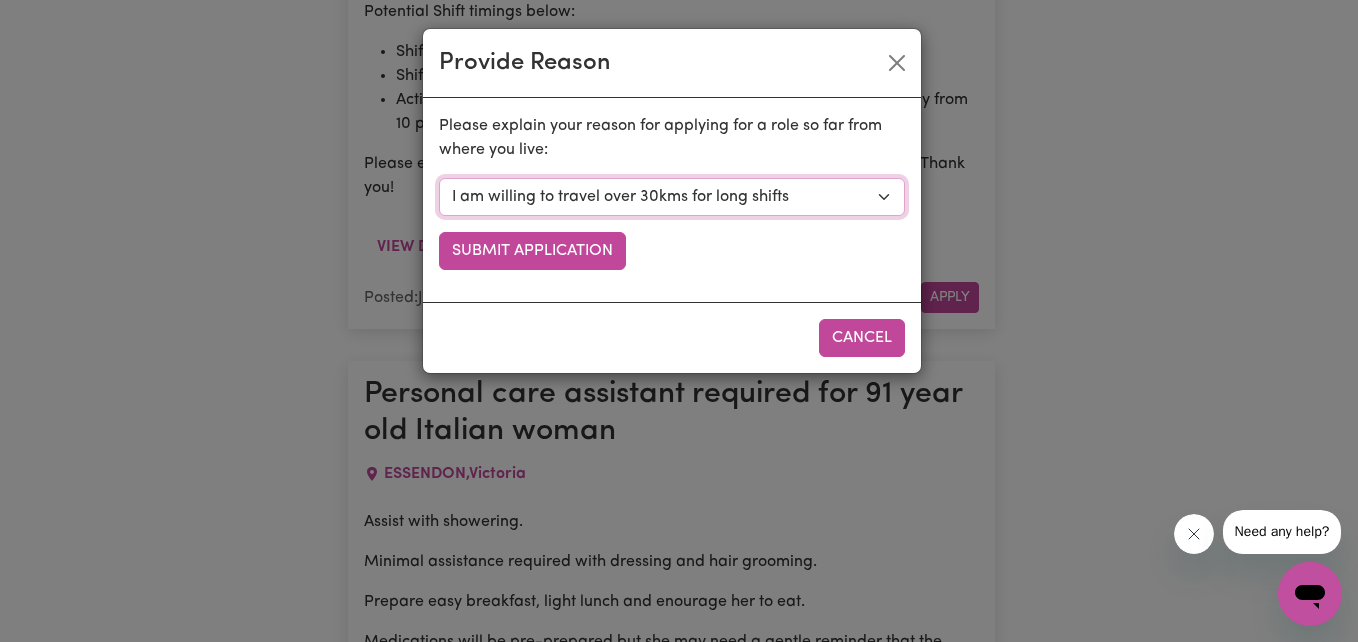 click on "Select a reason I currently travel to this area for work or other personal reasons I am willing to travel over 30kms for long shifts" at bounding box center (672, 197) 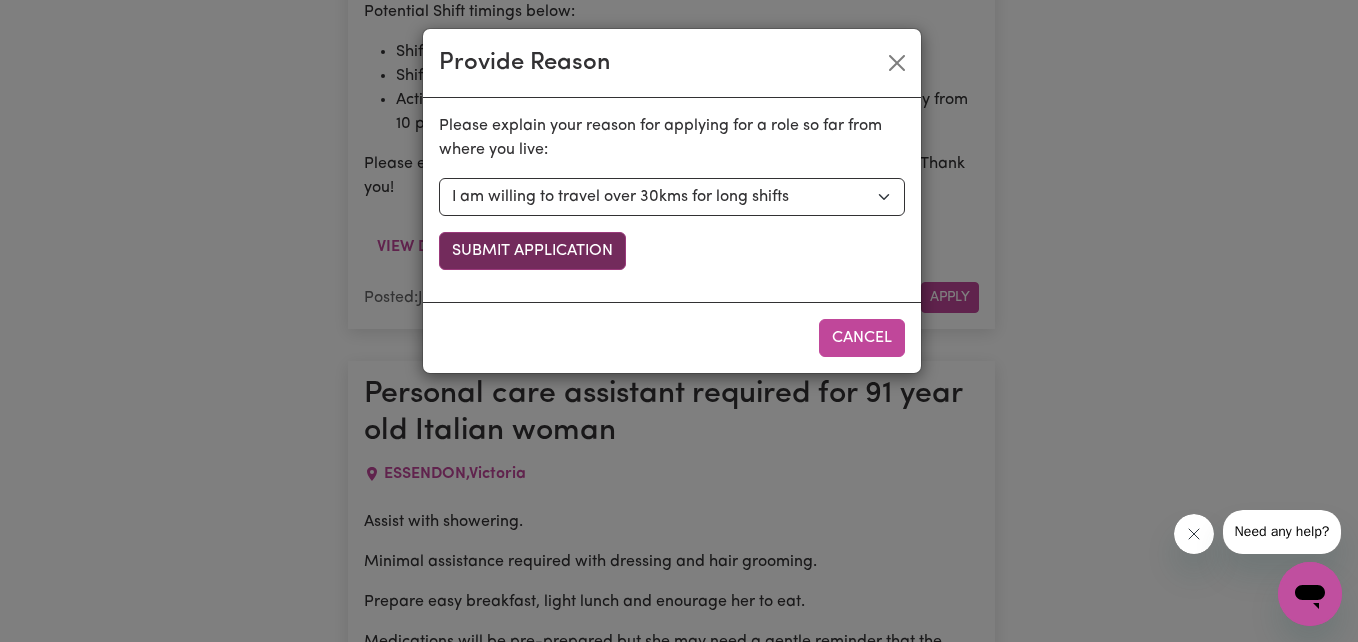 click on "Submit Application" at bounding box center [532, 251] 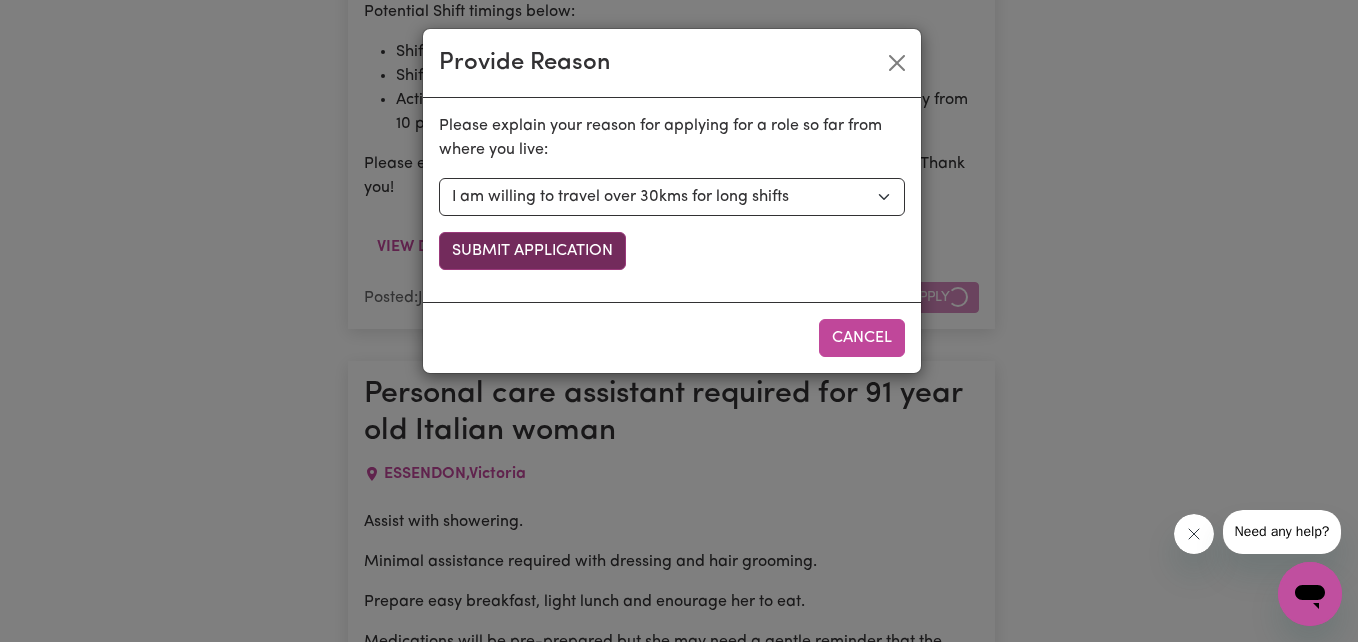 click on "Submit Application" at bounding box center (532, 251) 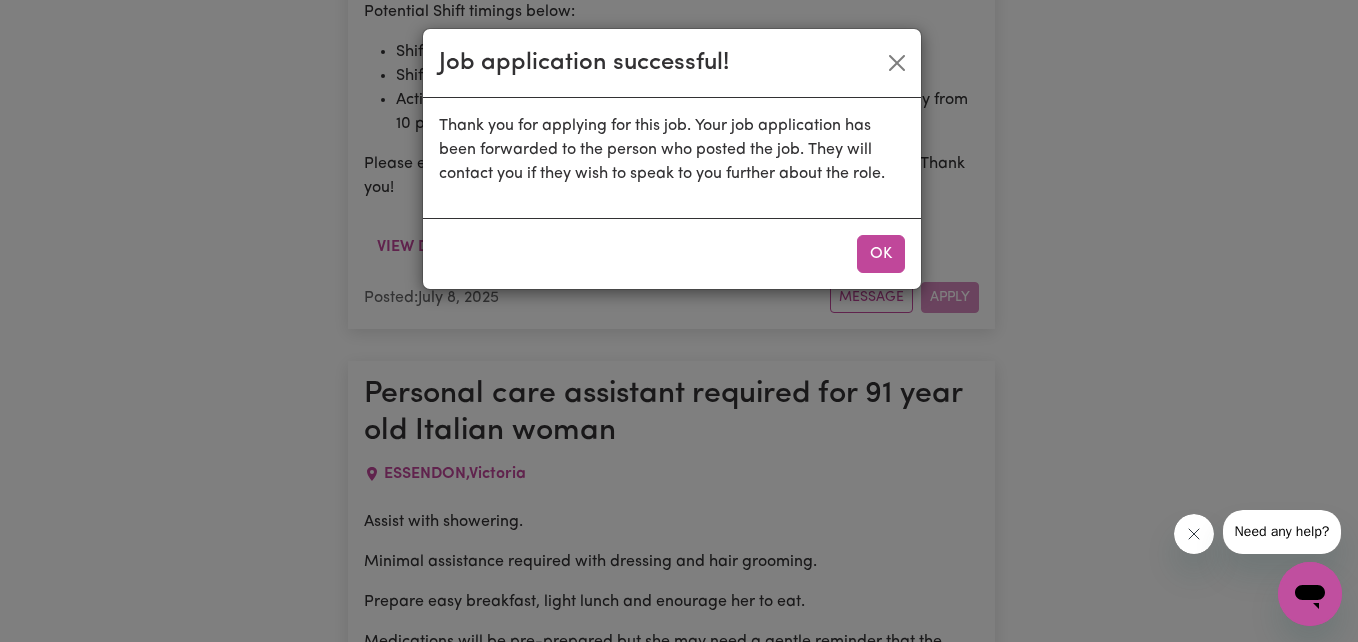 click on "OK" at bounding box center (672, 253) 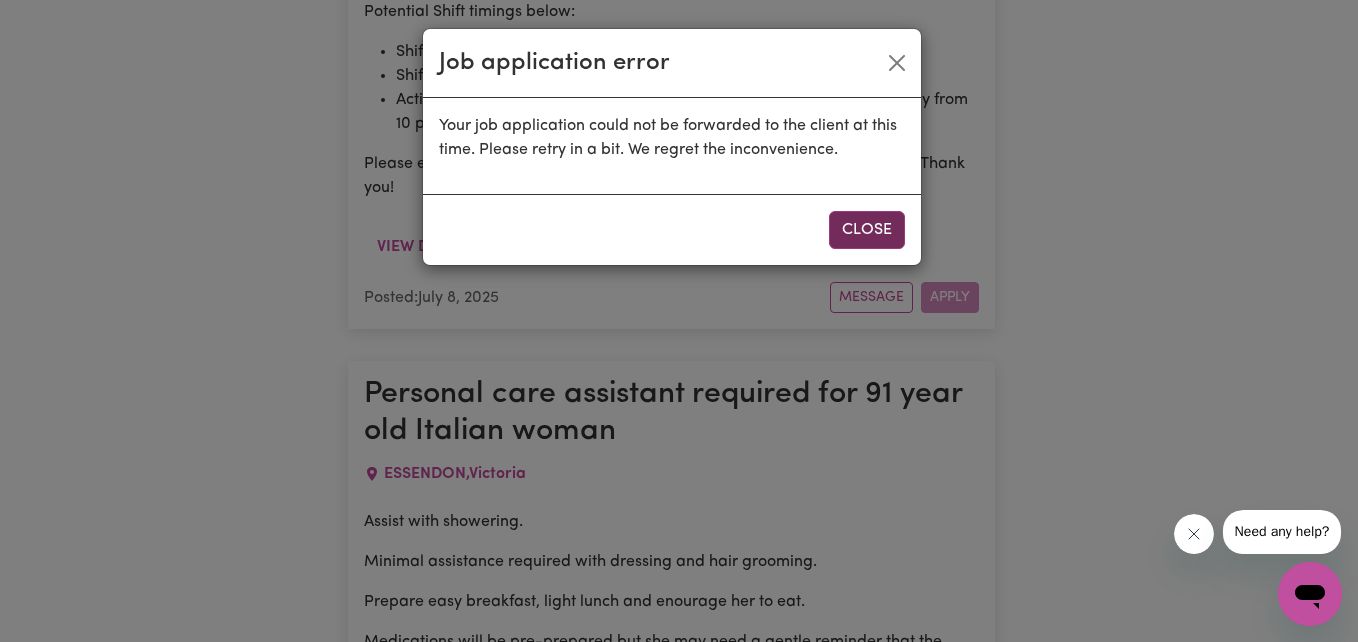 click on "Close" at bounding box center (867, 230) 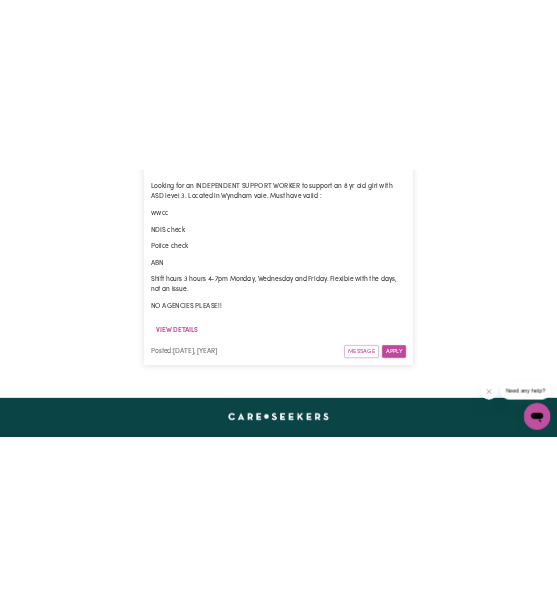 scroll, scrollTop: 13157, scrollLeft: 0, axis: vertical 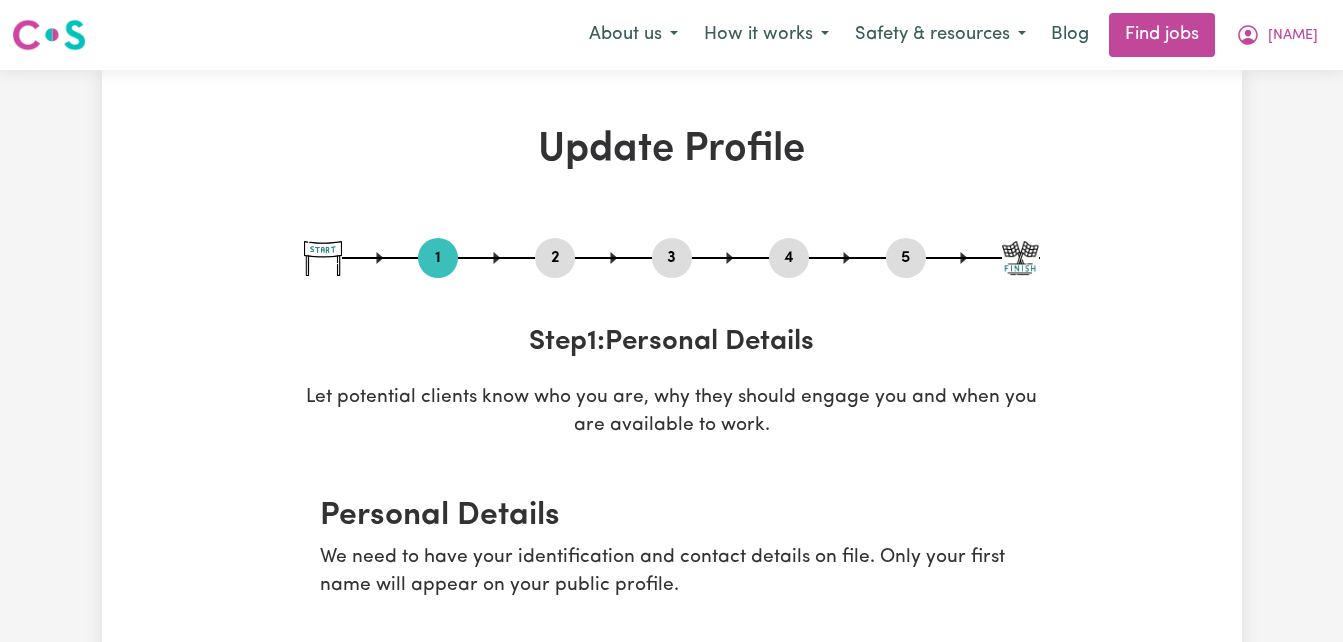 select on "male" 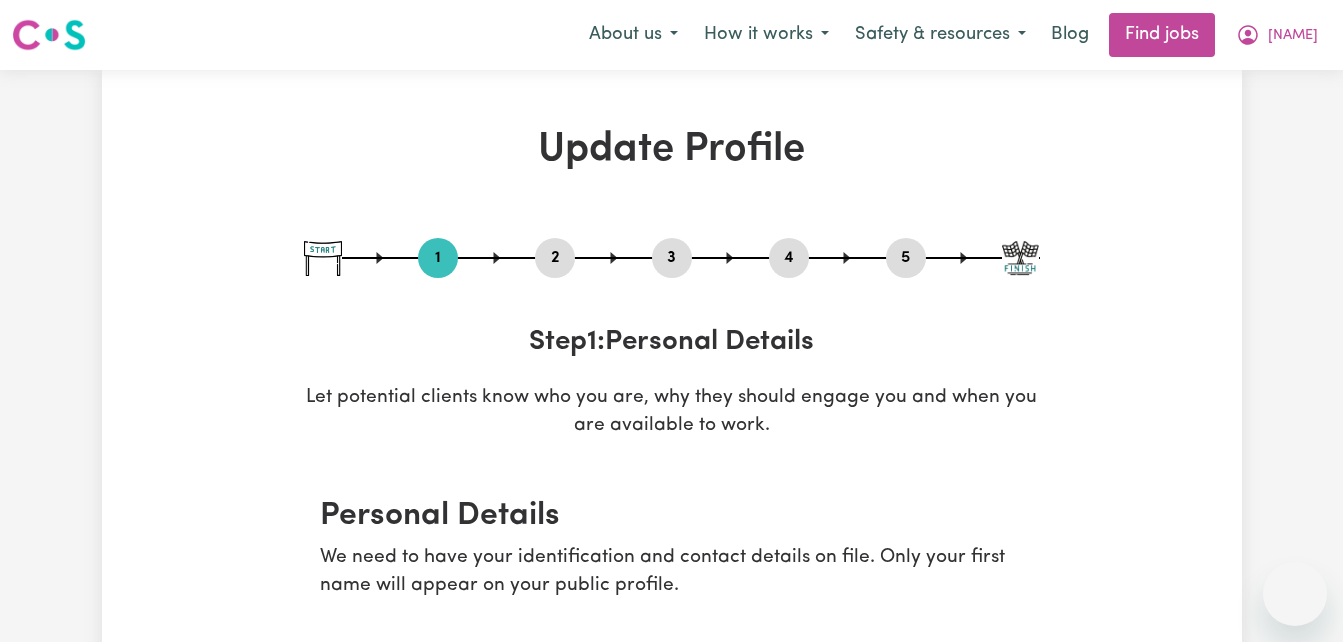 scroll, scrollTop: 0, scrollLeft: 0, axis: both 